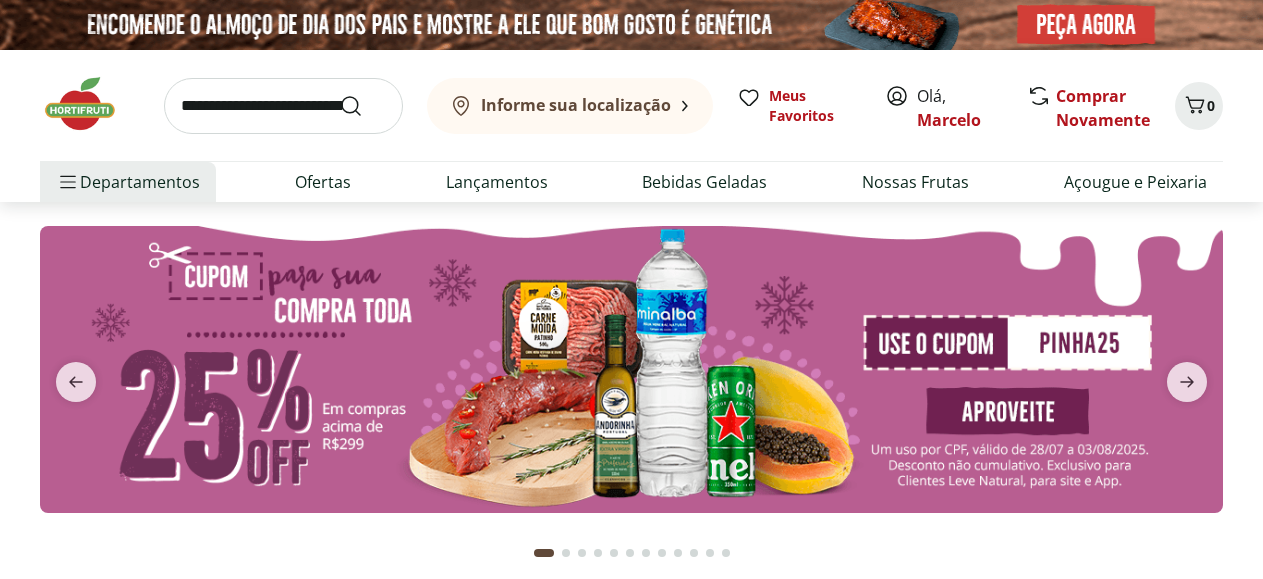scroll, scrollTop: 0, scrollLeft: 0, axis: both 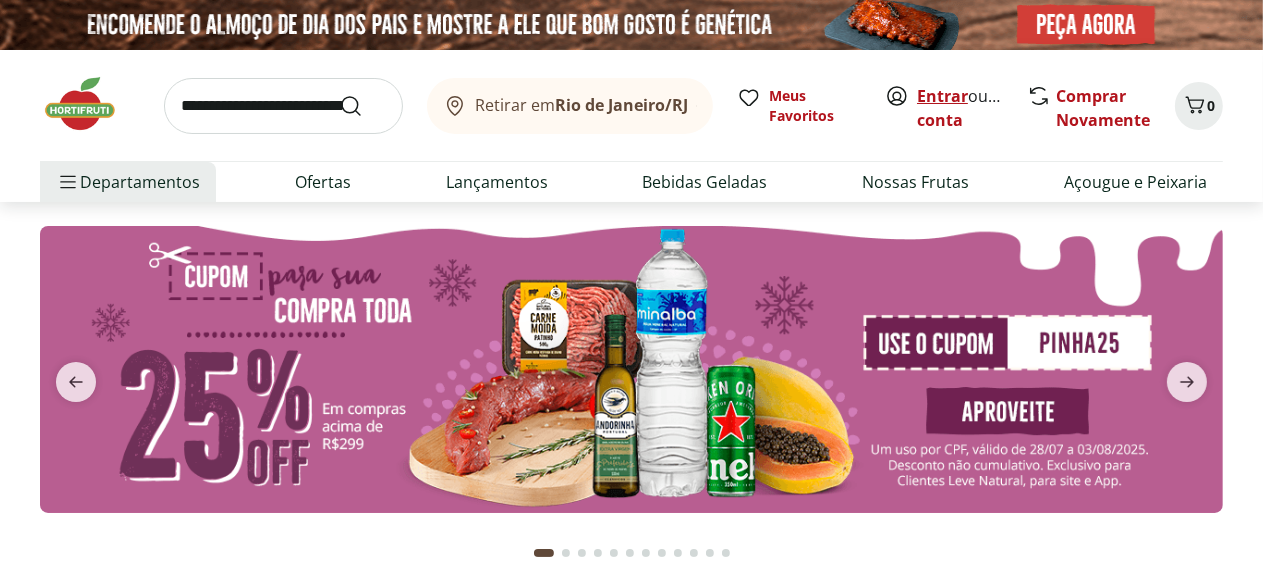 click on "Entrar" at bounding box center (942, 96) 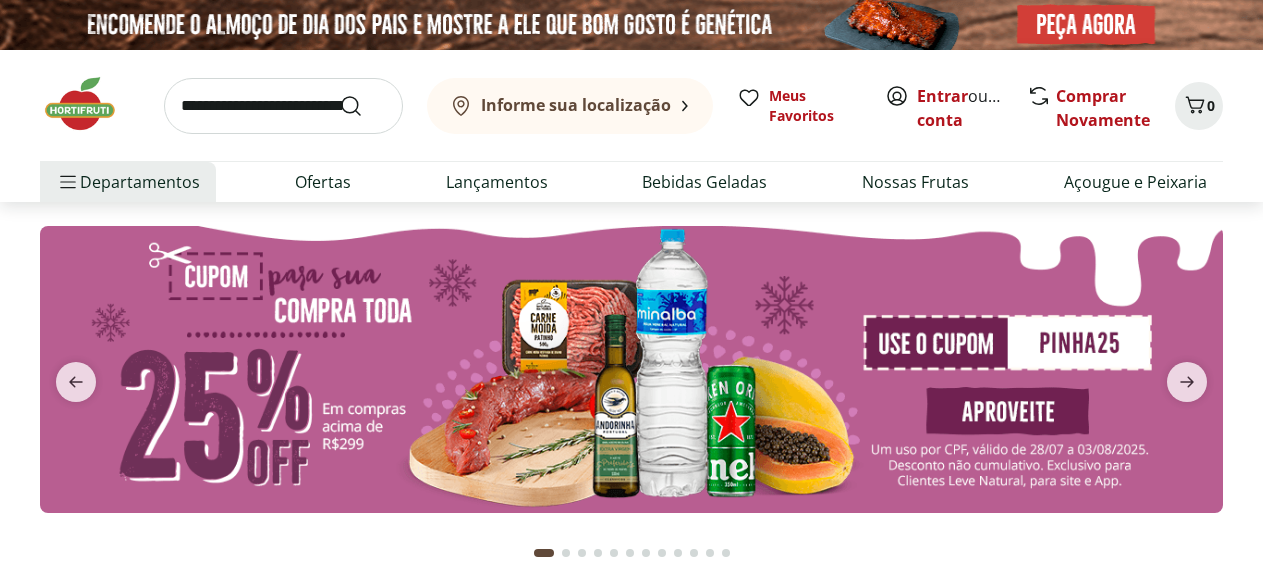 scroll, scrollTop: 0, scrollLeft: 0, axis: both 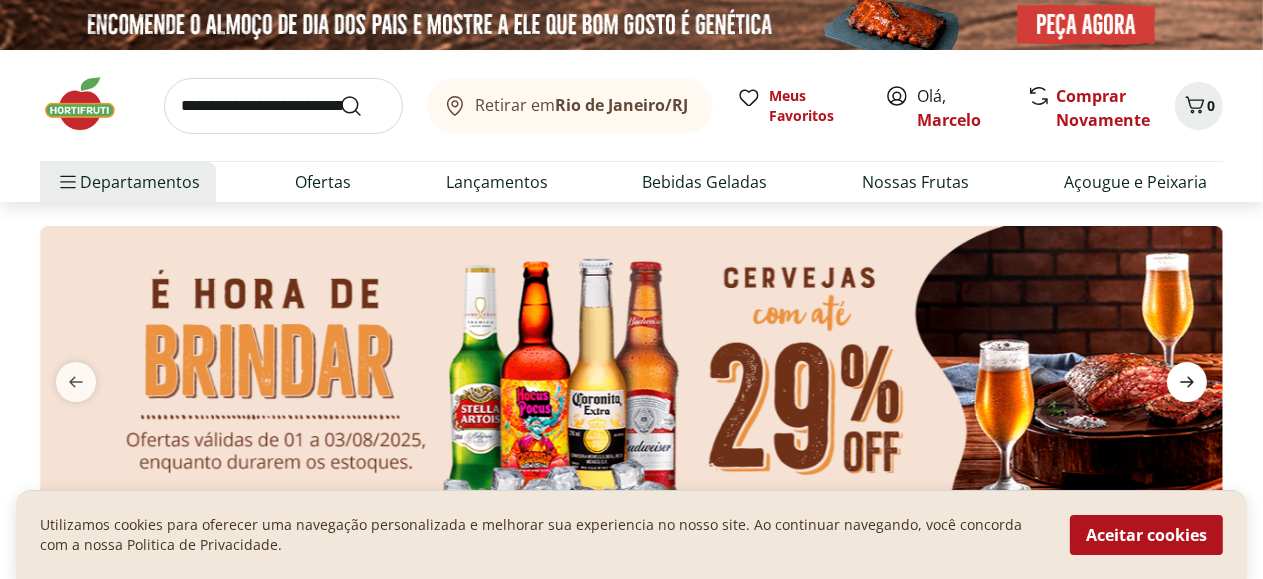 click 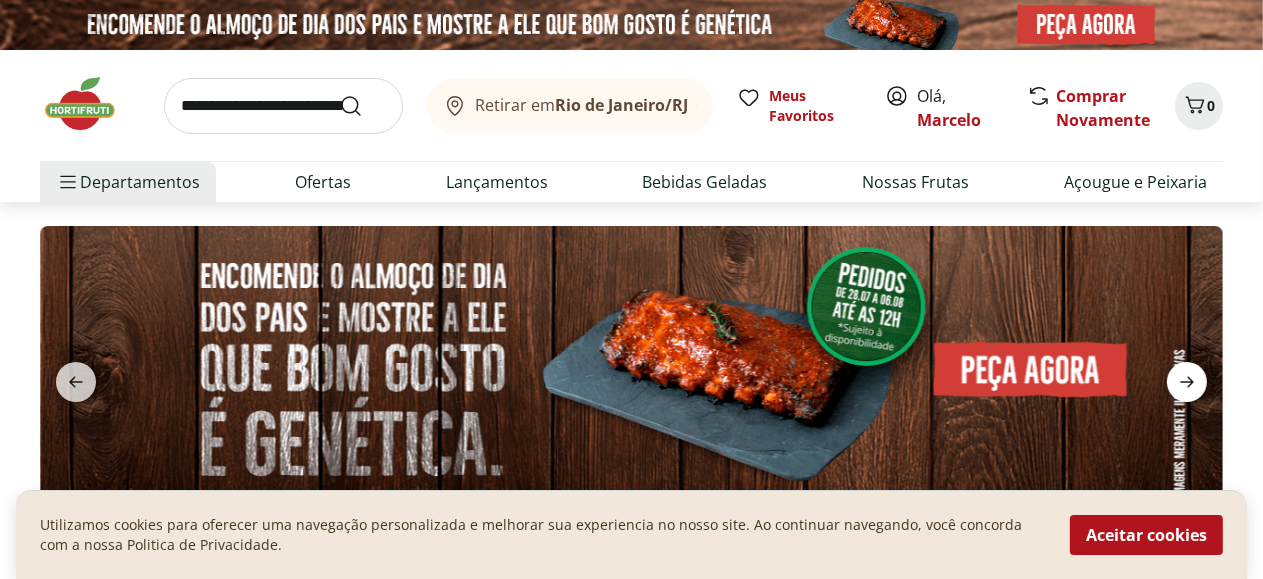click 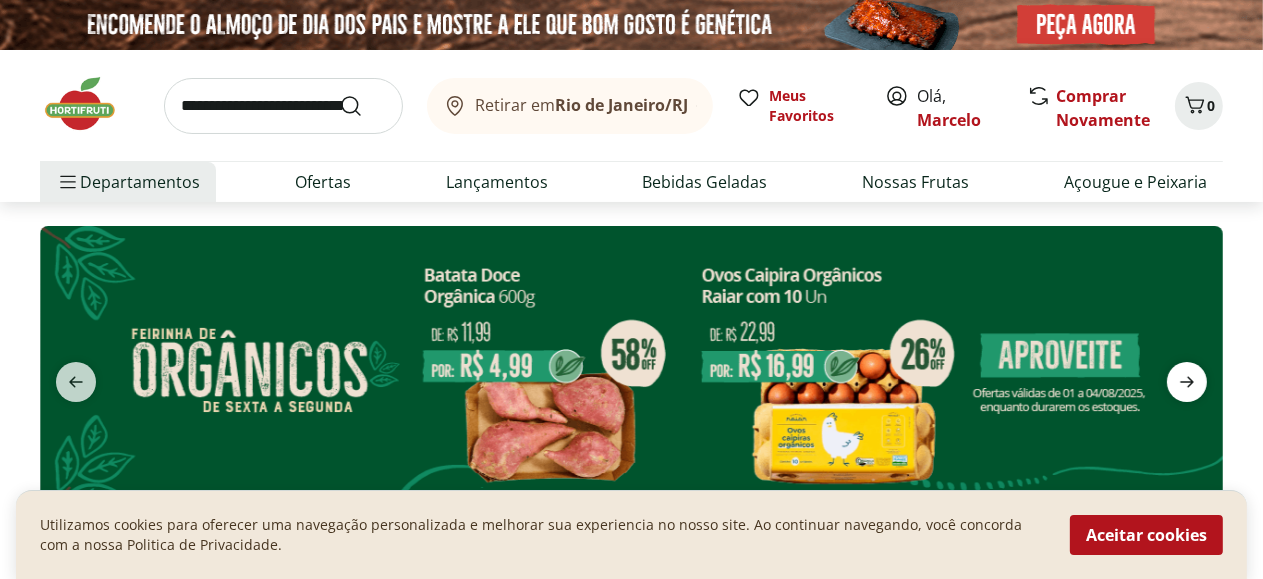click 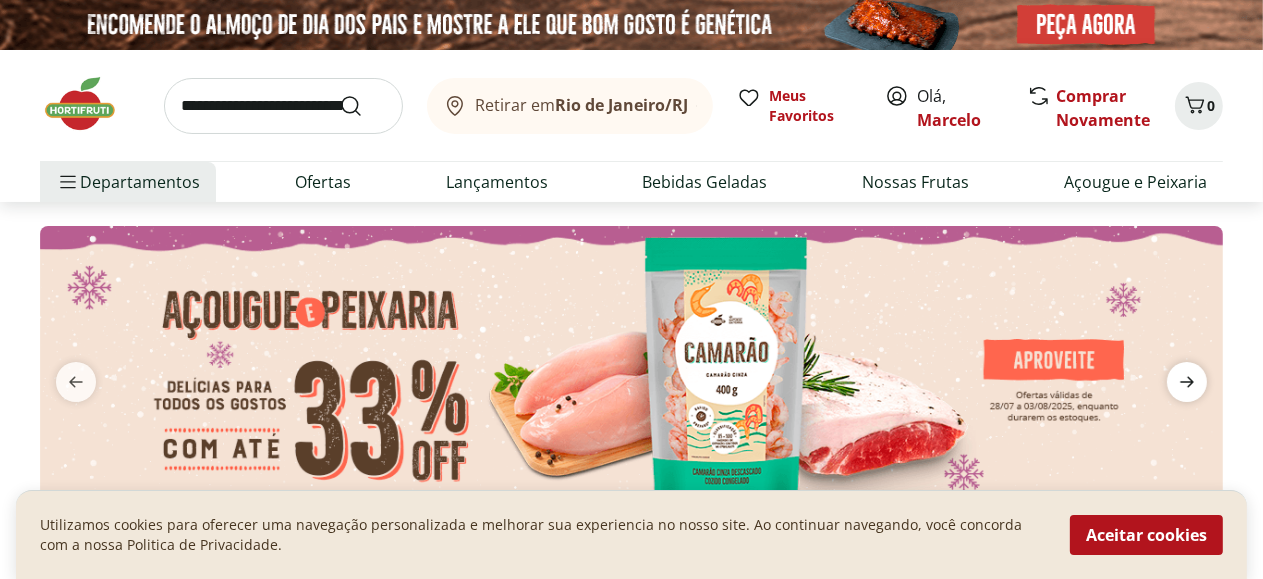 click 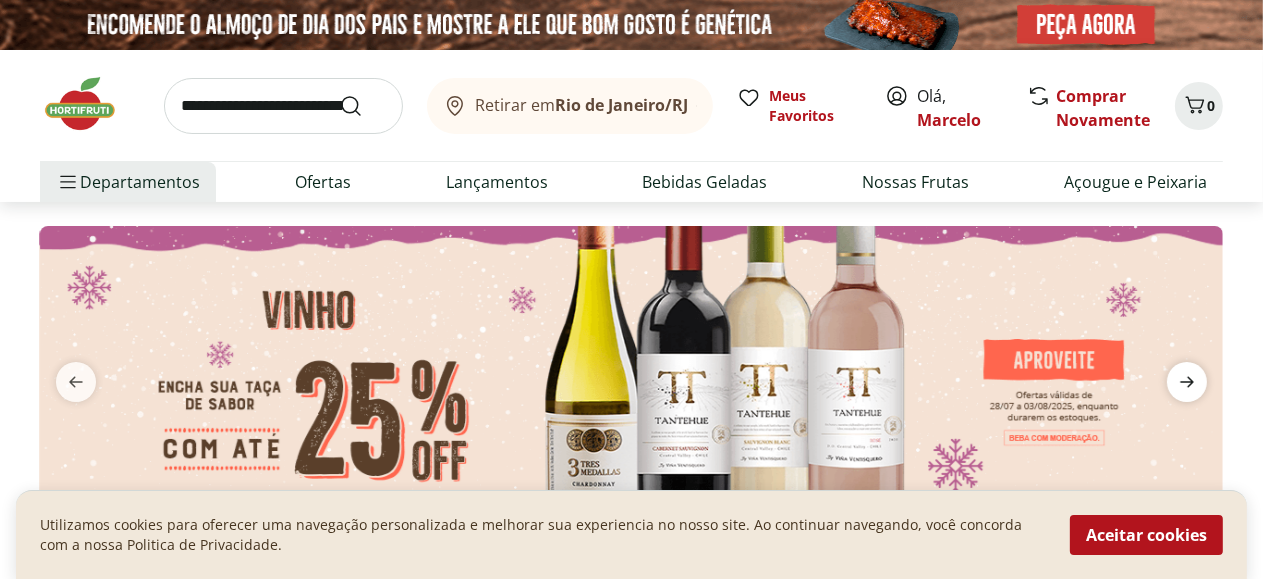 click 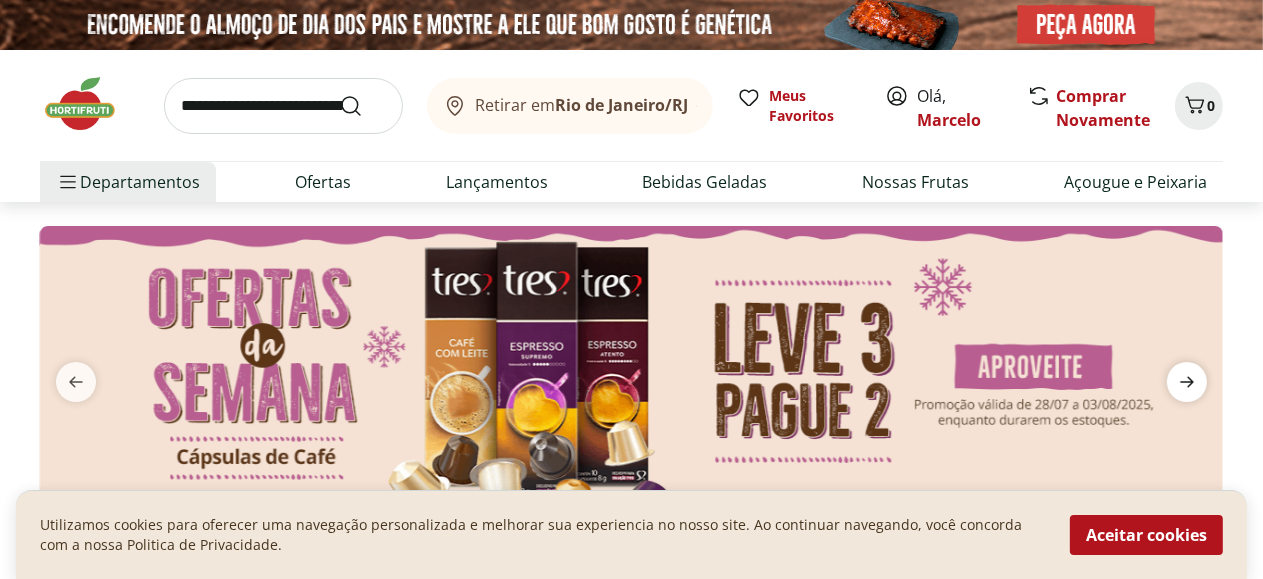 click 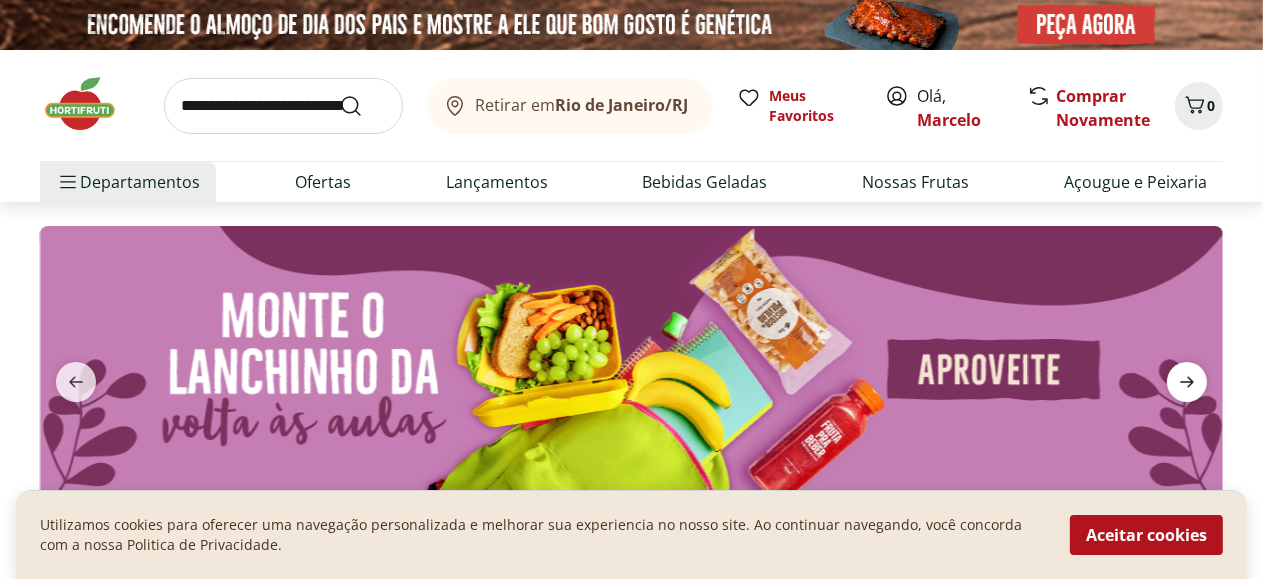 click 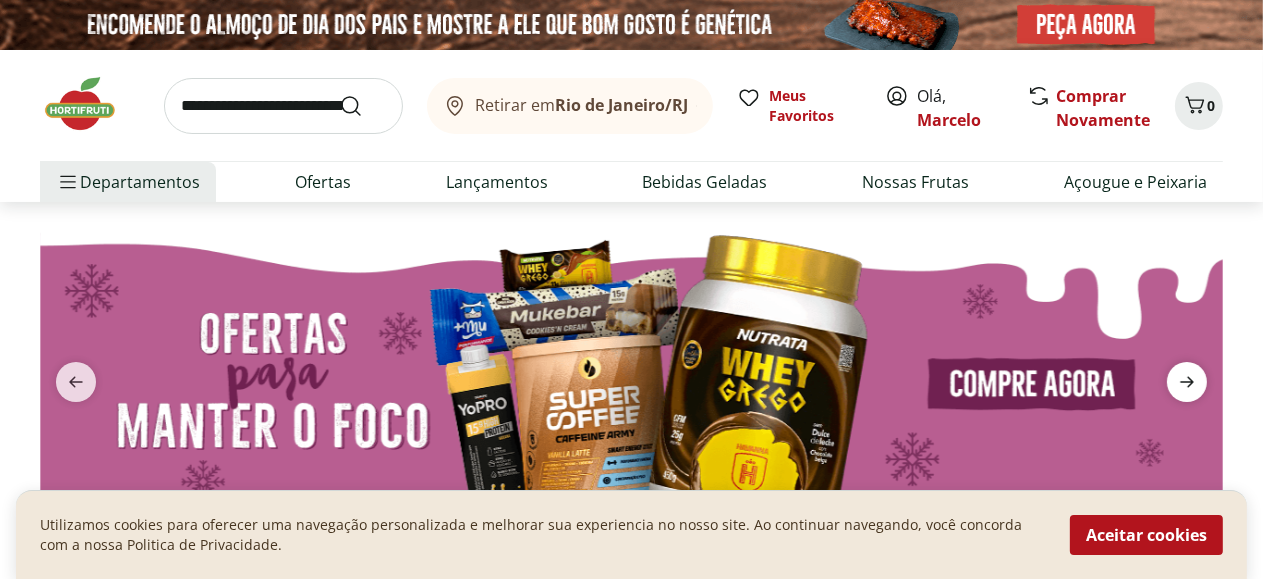 click 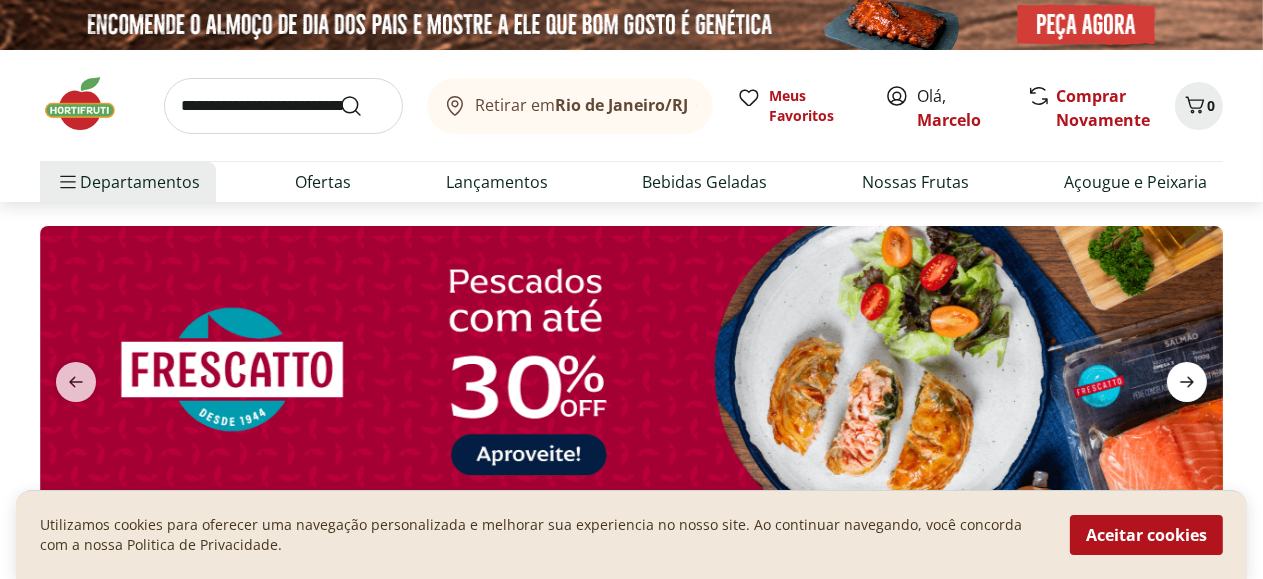 click 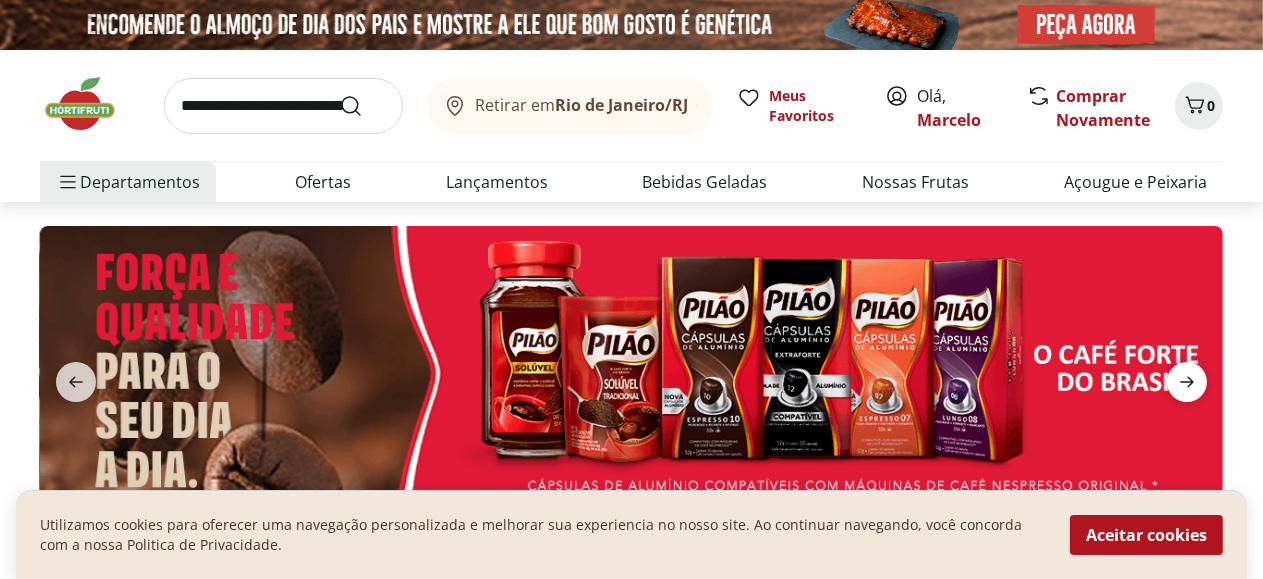 click 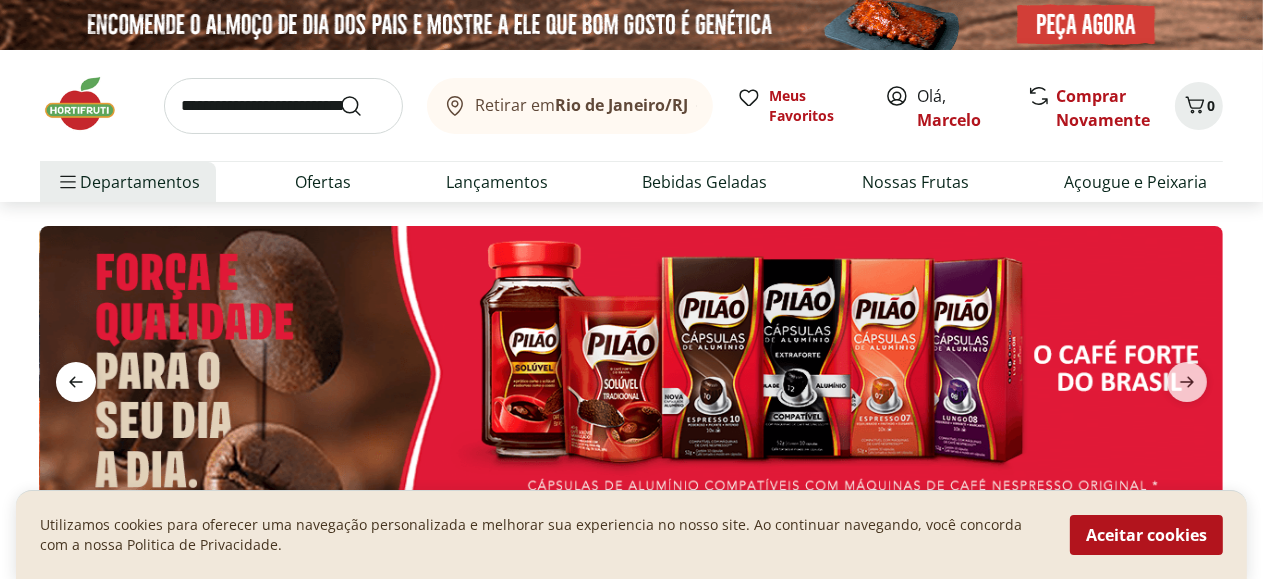 click 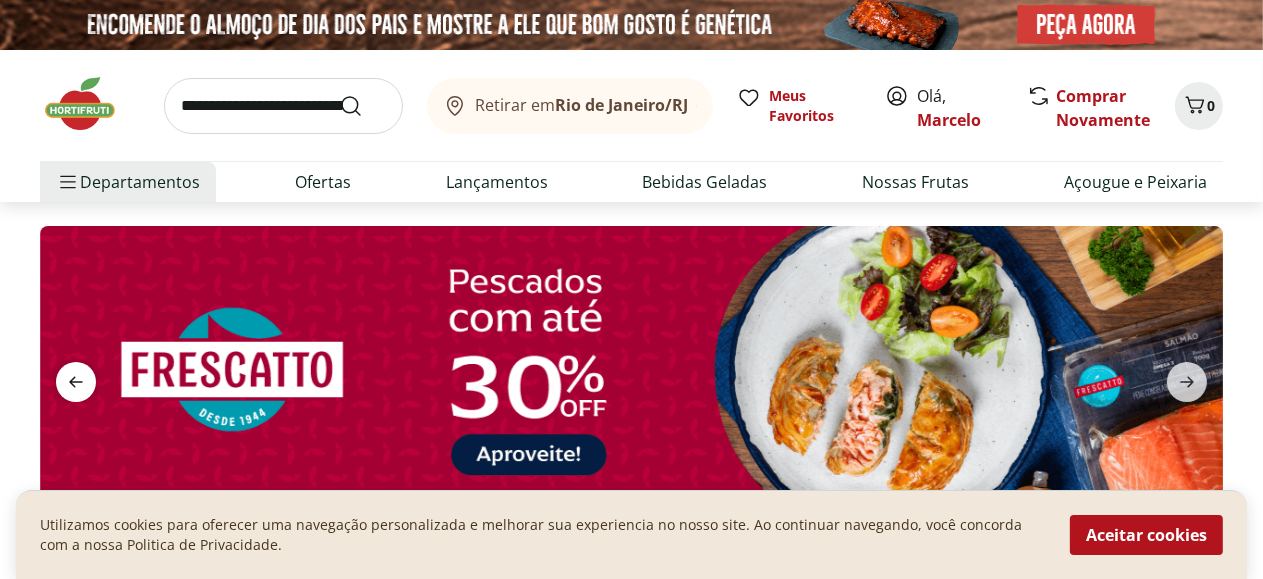 click 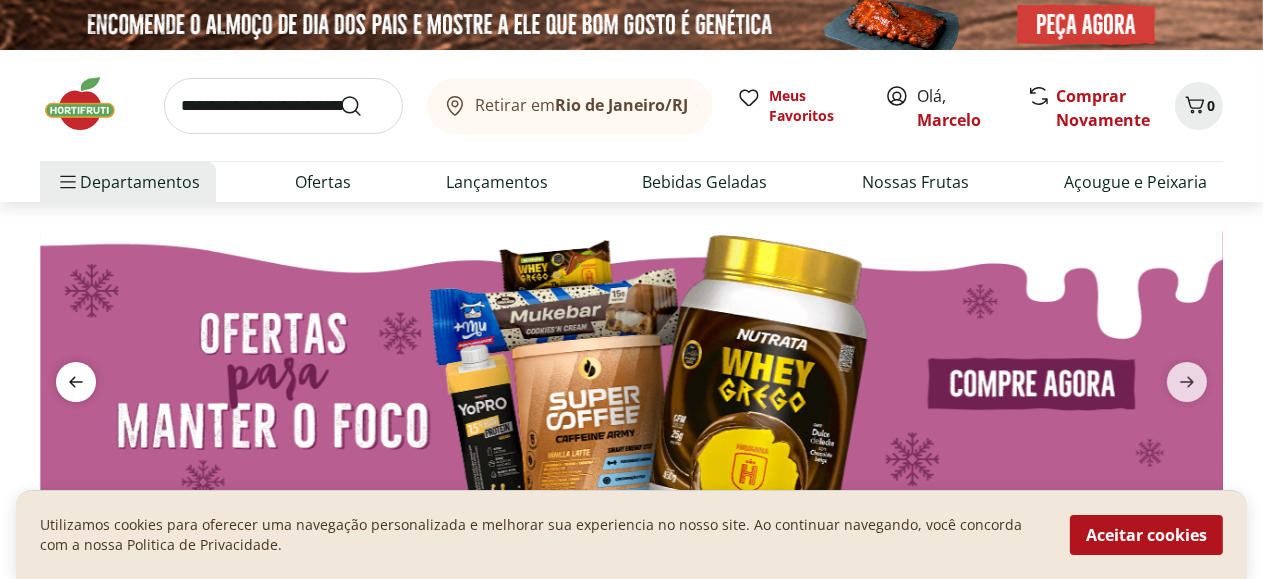 click 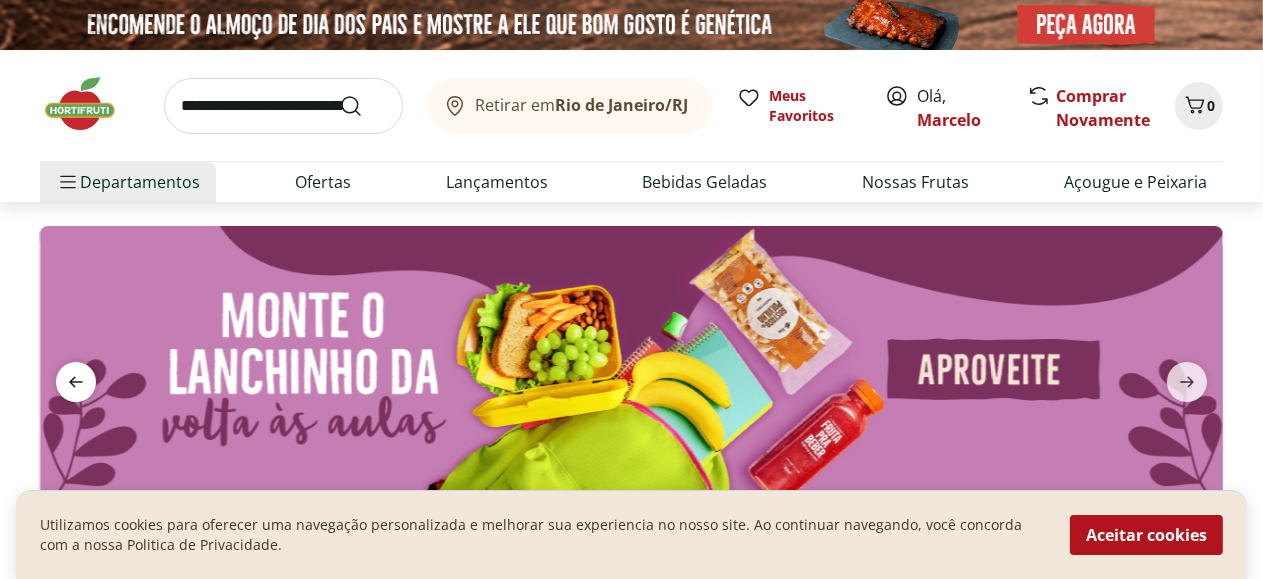 click at bounding box center [76, 382] 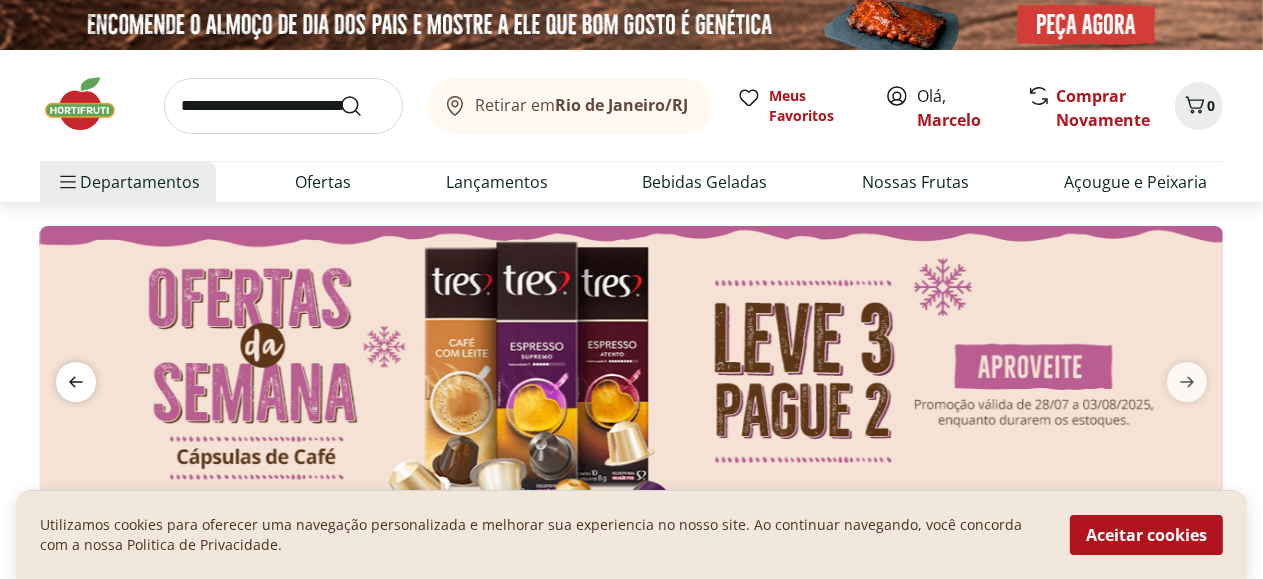 click at bounding box center [76, 382] 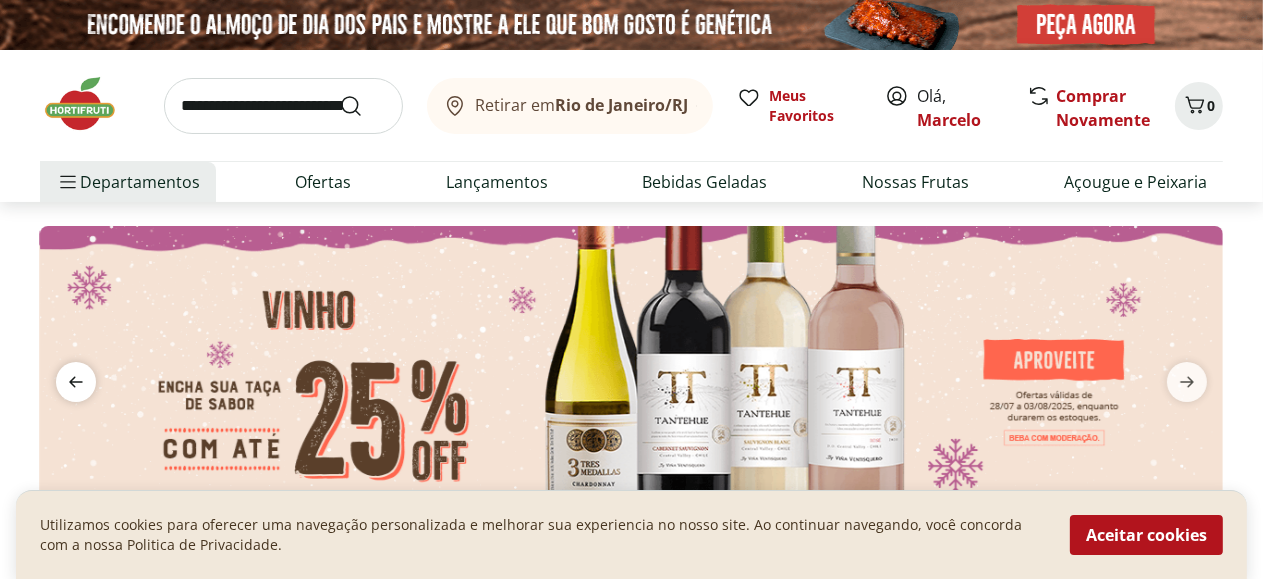 click at bounding box center (76, 382) 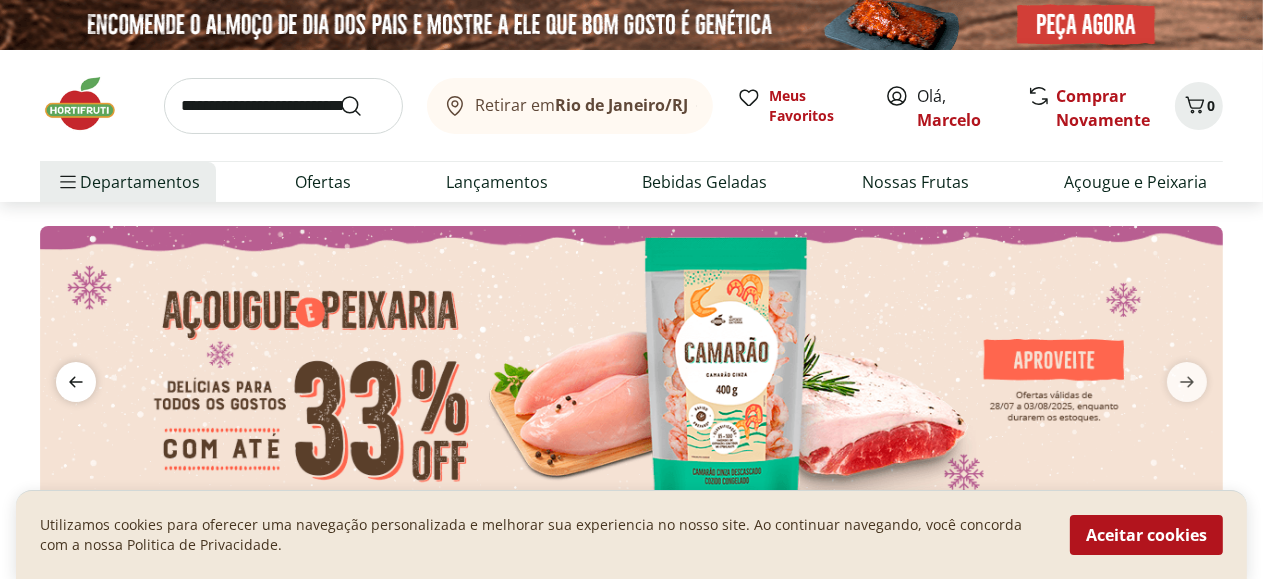 click at bounding box center [76, 382] 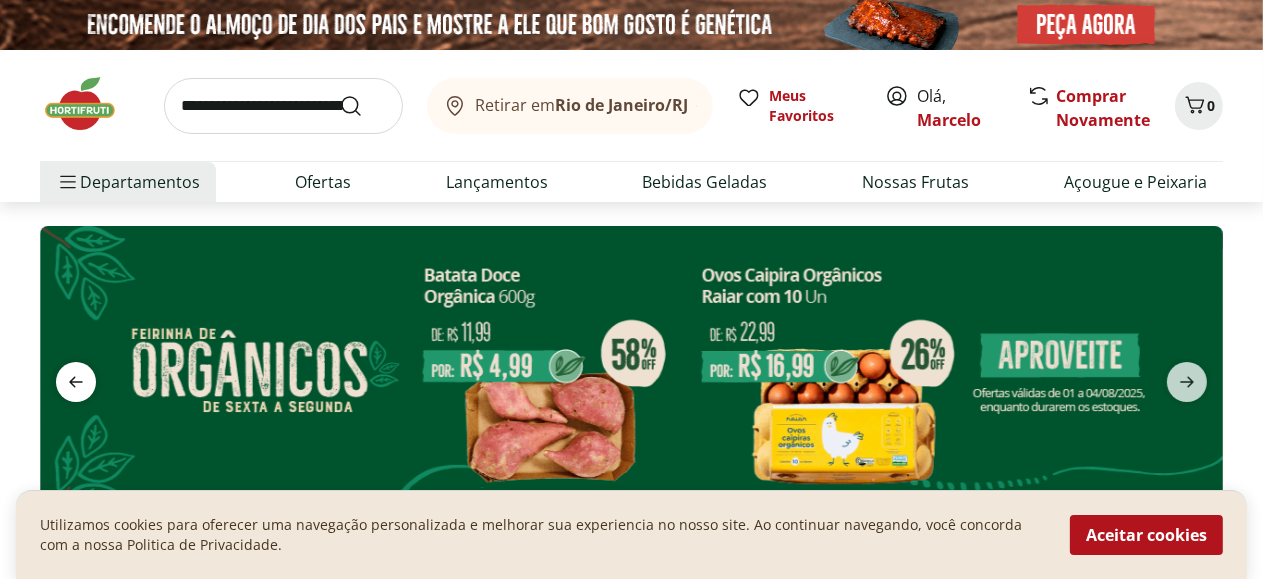 click at bounding box center [76, 382] 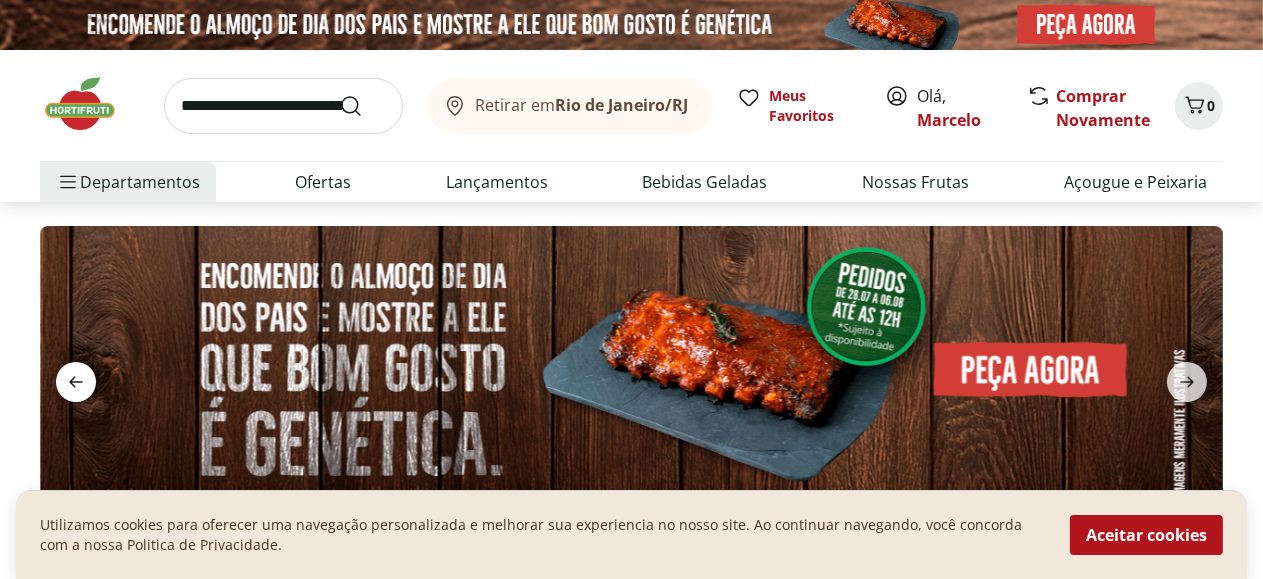 click at bounding box center (76, 382) 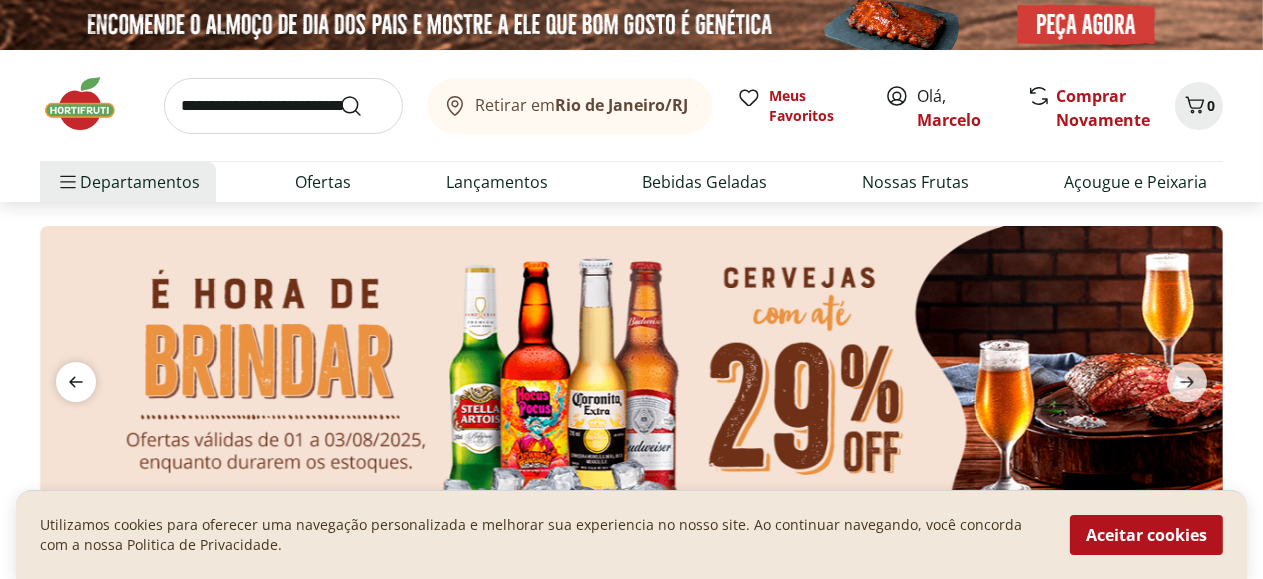 click at bounding box center (76, 382) 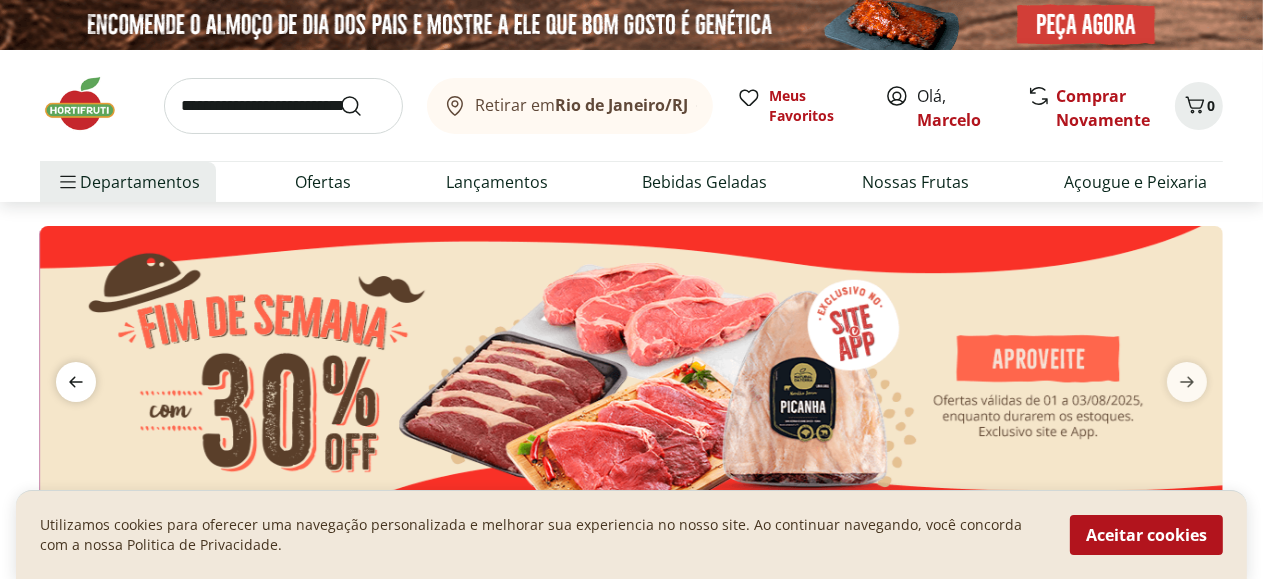 click at bounding box center [76, 382] 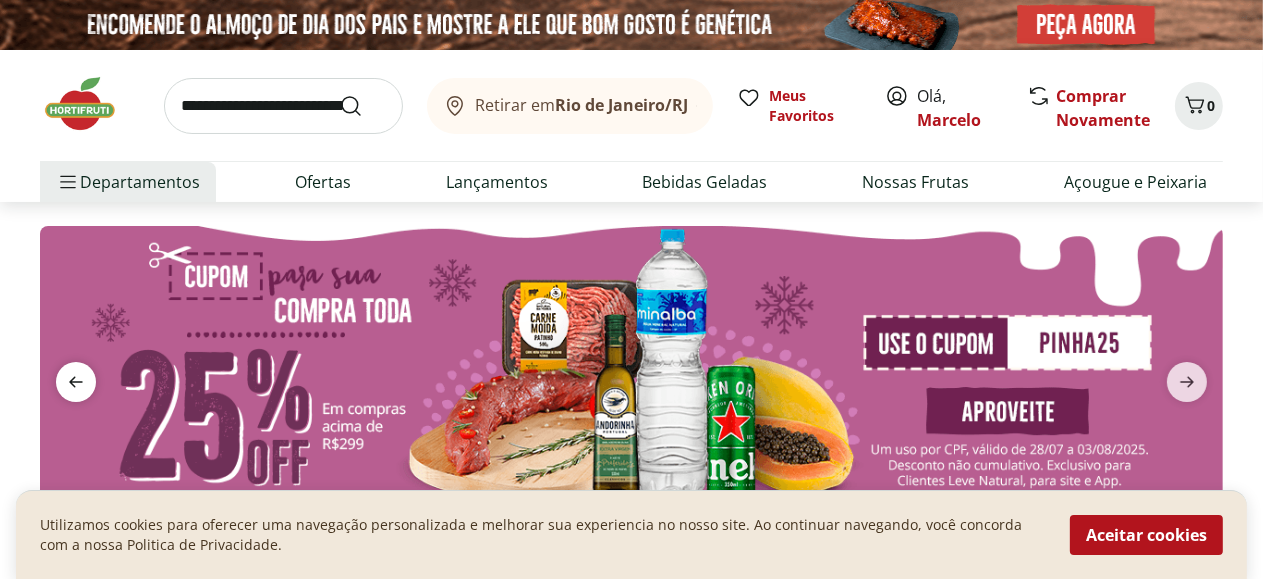 click at bounding box center (76, 382) 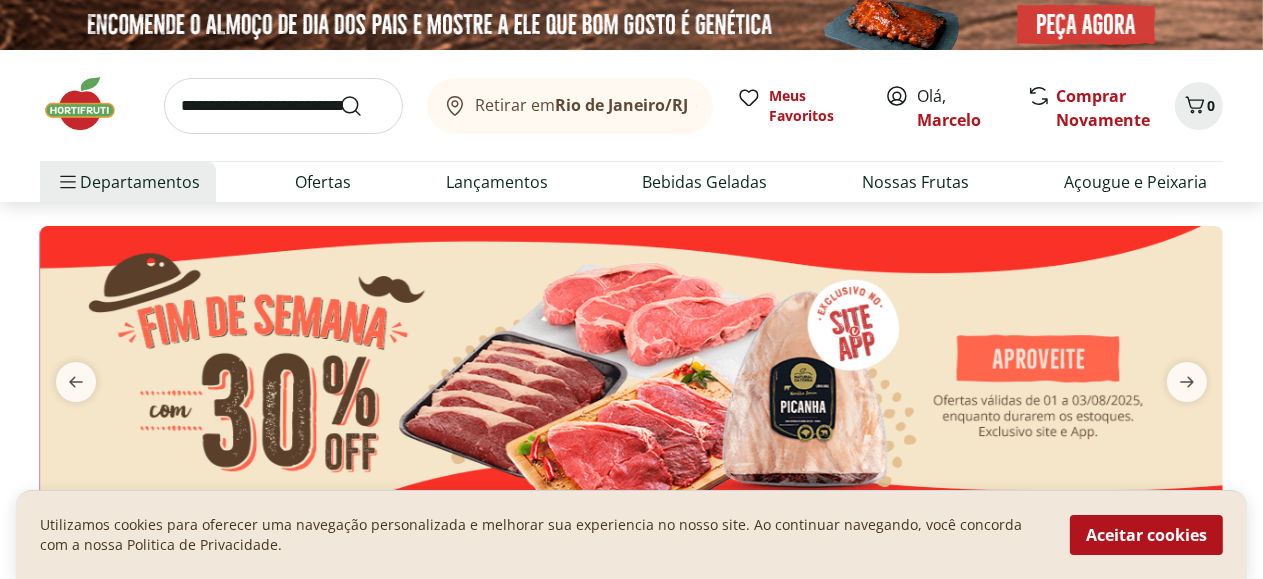 click at bounding box center (283, 106) 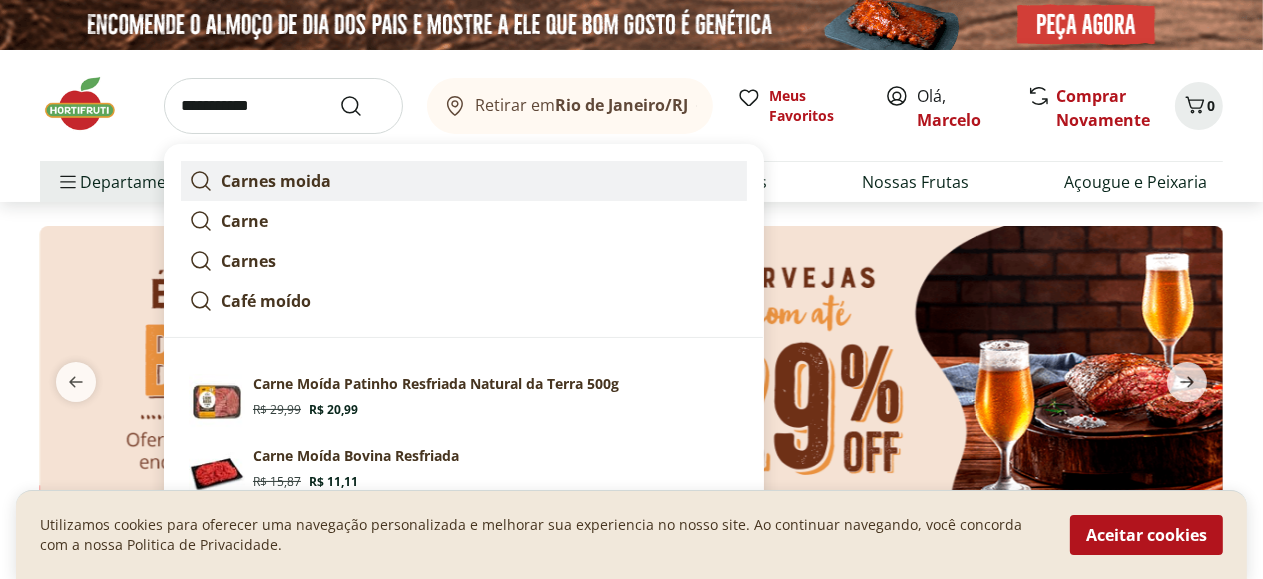 click on "Carnes moida" at bounding box center (276, 181) 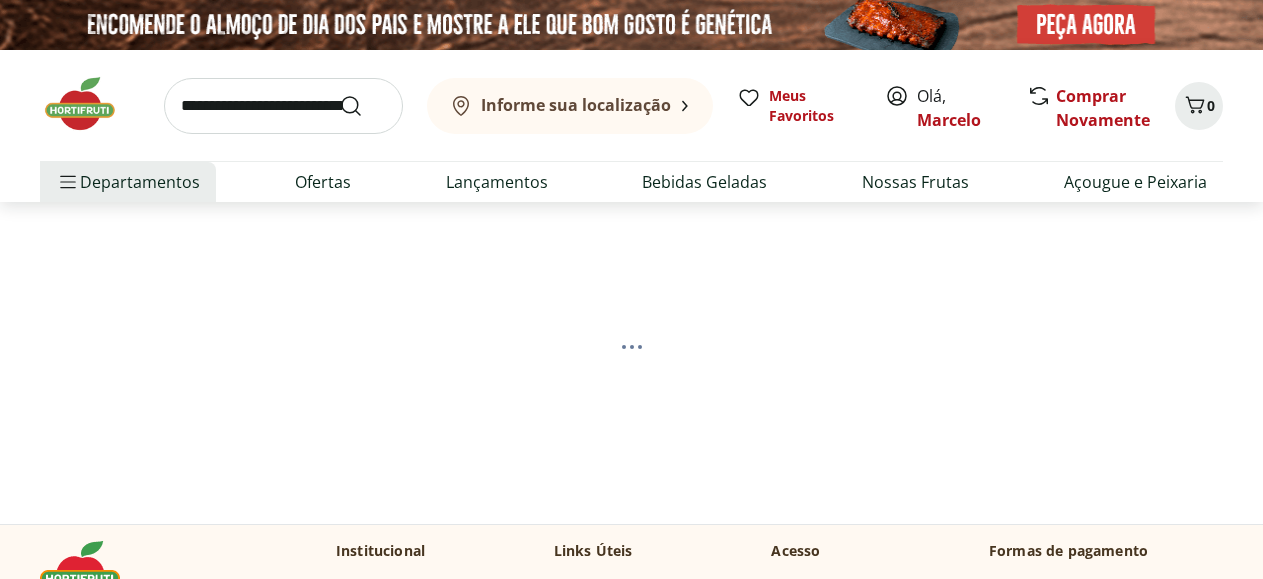 scroll, scrollTop: 0, scrollLeft: 0, axis: both 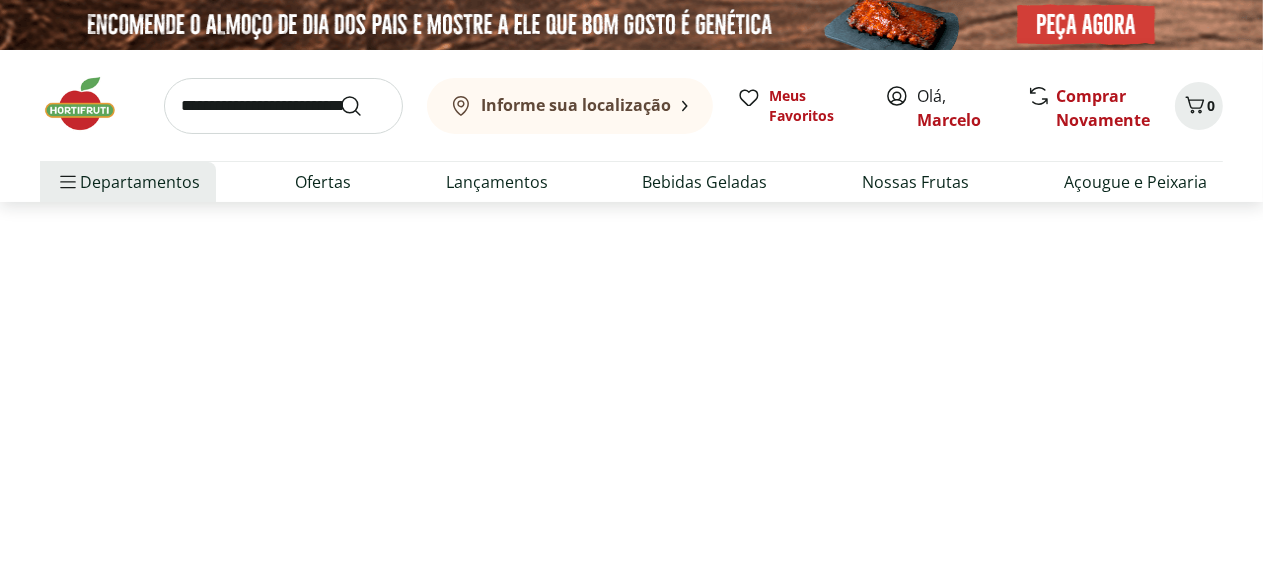 select on "**********" 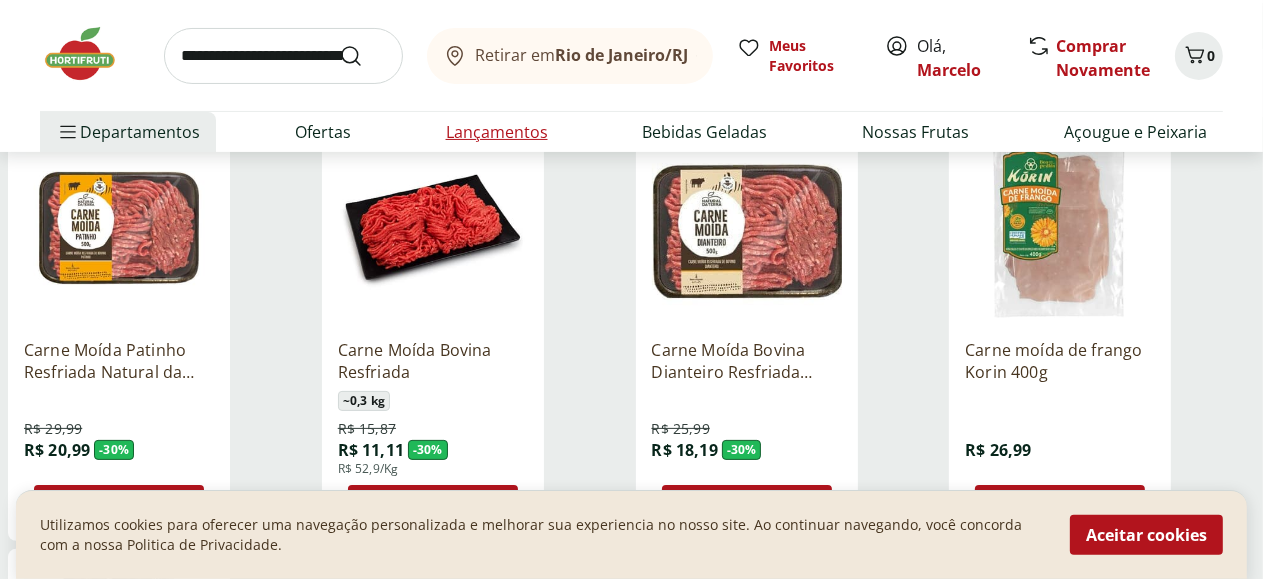 scroll, scrollTop: 300, scrollLeft: 0, axis: vertical 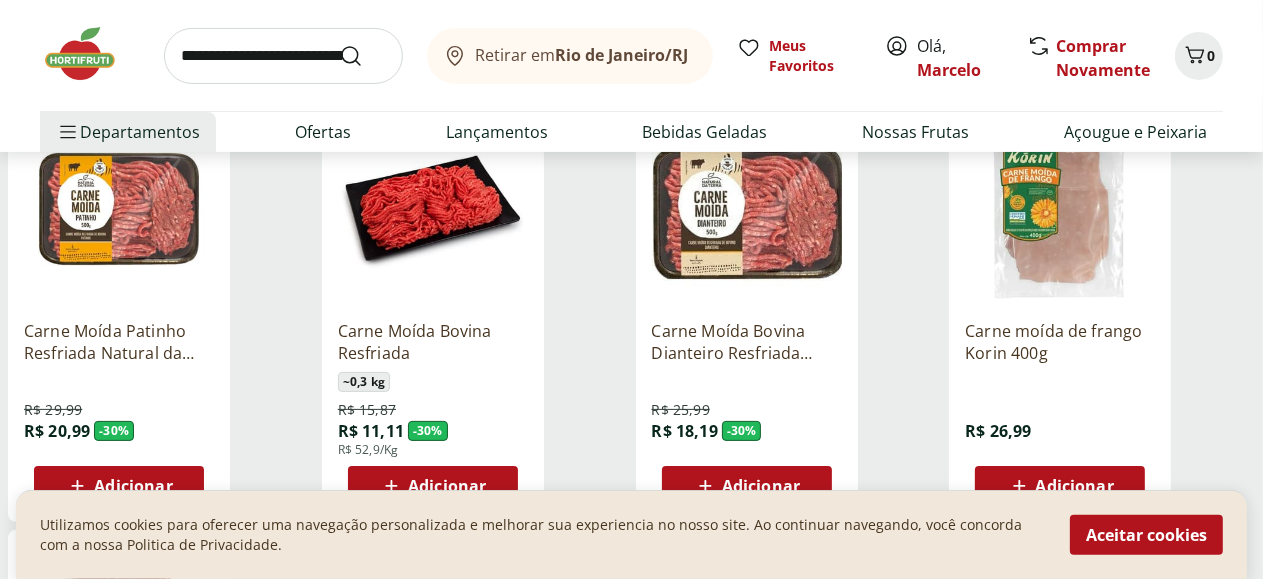 click at bounding box center (119, 209) 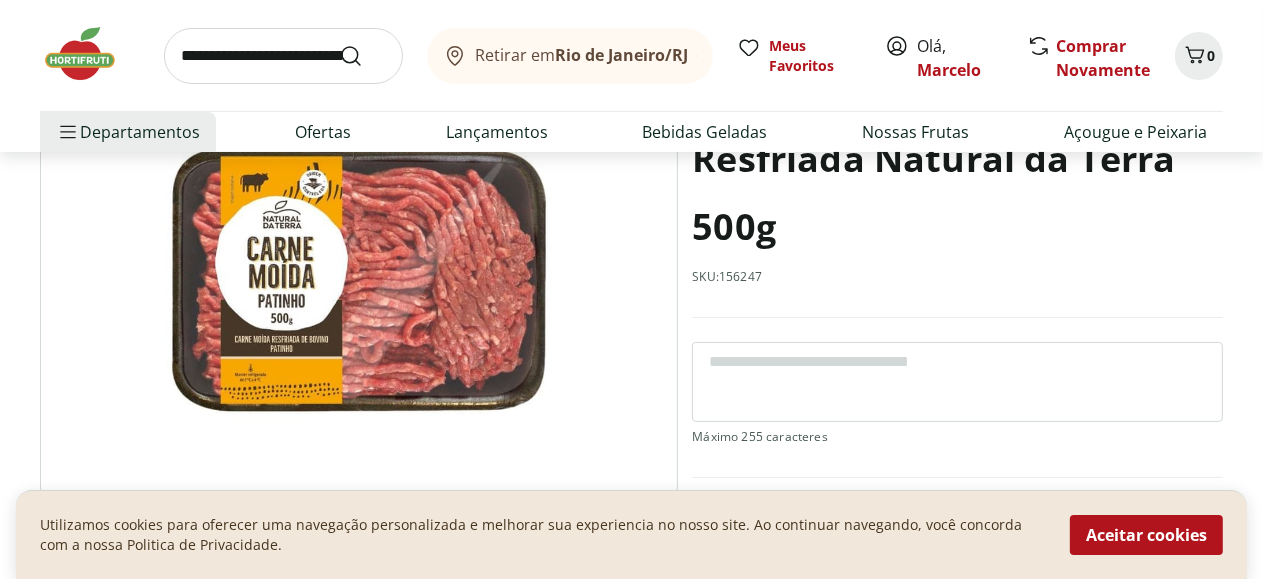 scroll, scrollTop: 200, scrollLeft: 0, axis: vertical 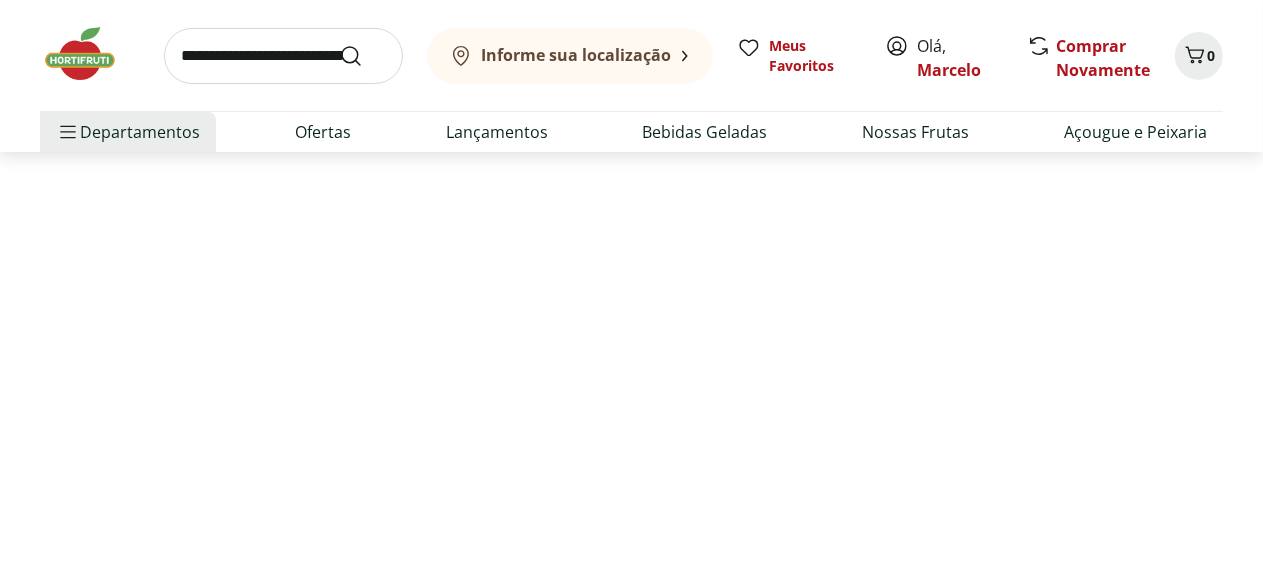 select on "**********" 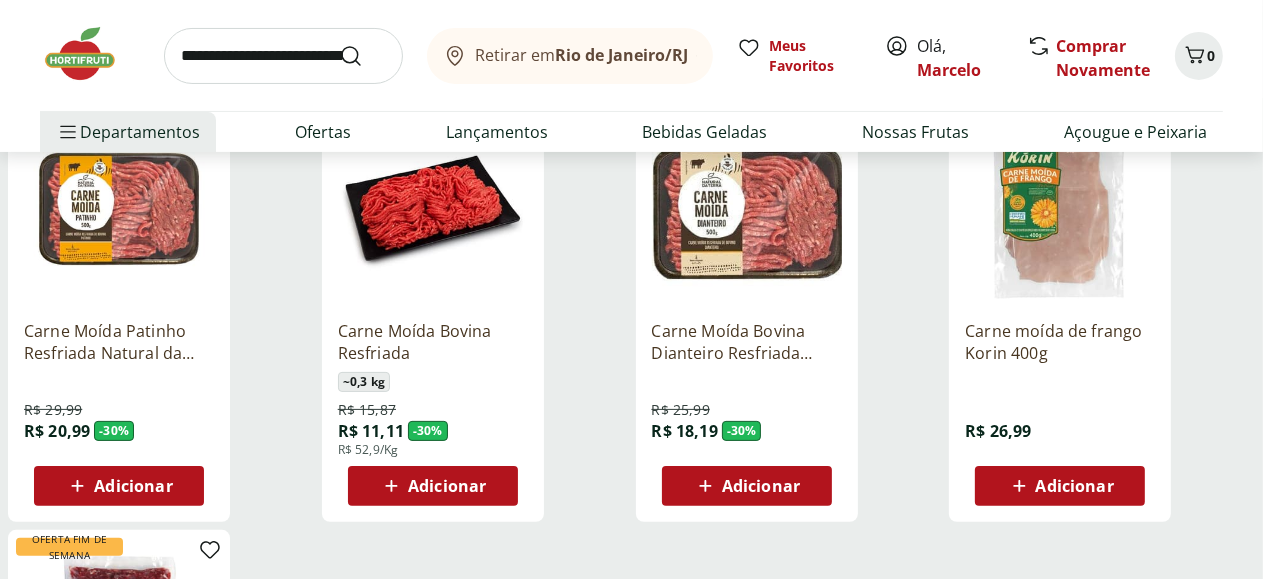 click at bounding box center (747, 209) 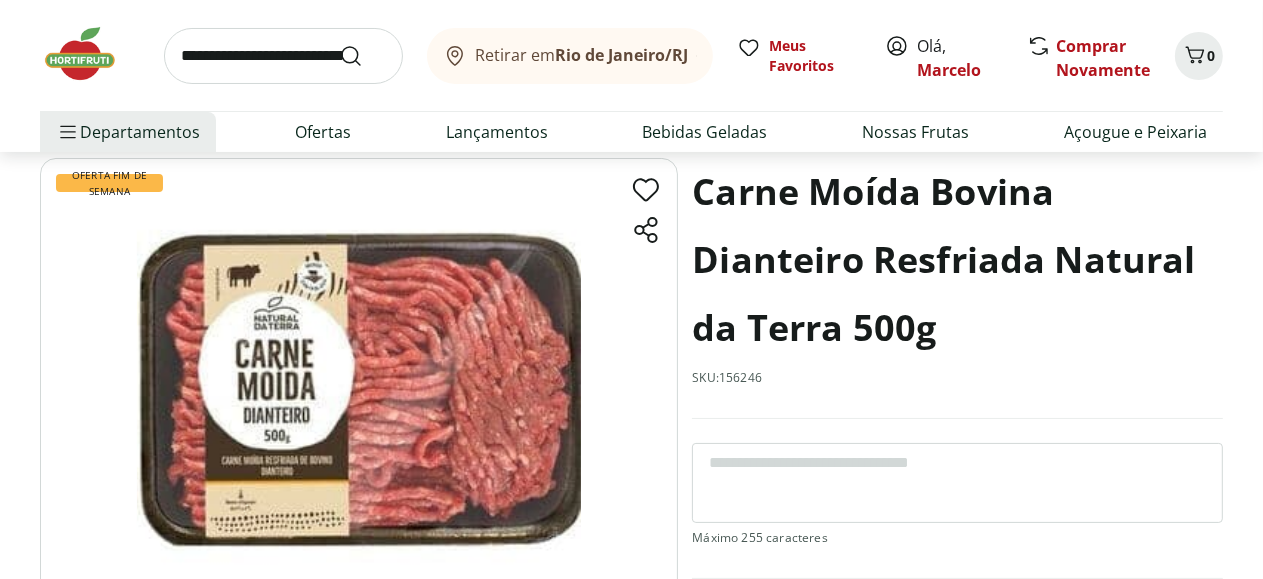 scroll, scrollTop: 200, scrollLeft: 0, axis: vertical 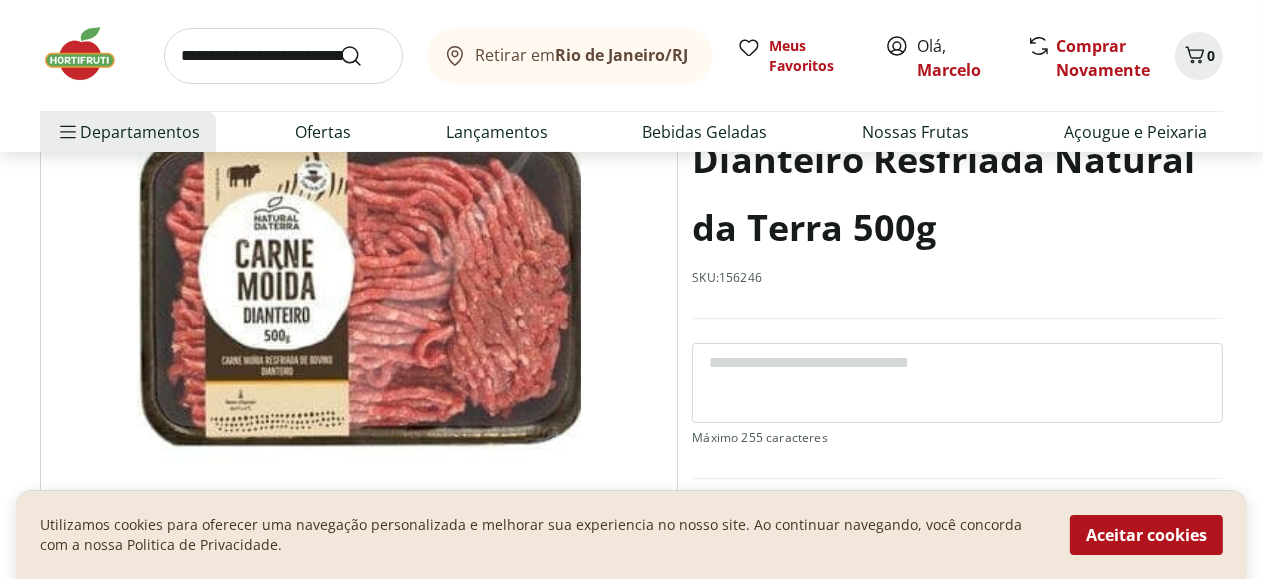 click at bounding box center (359, 281) 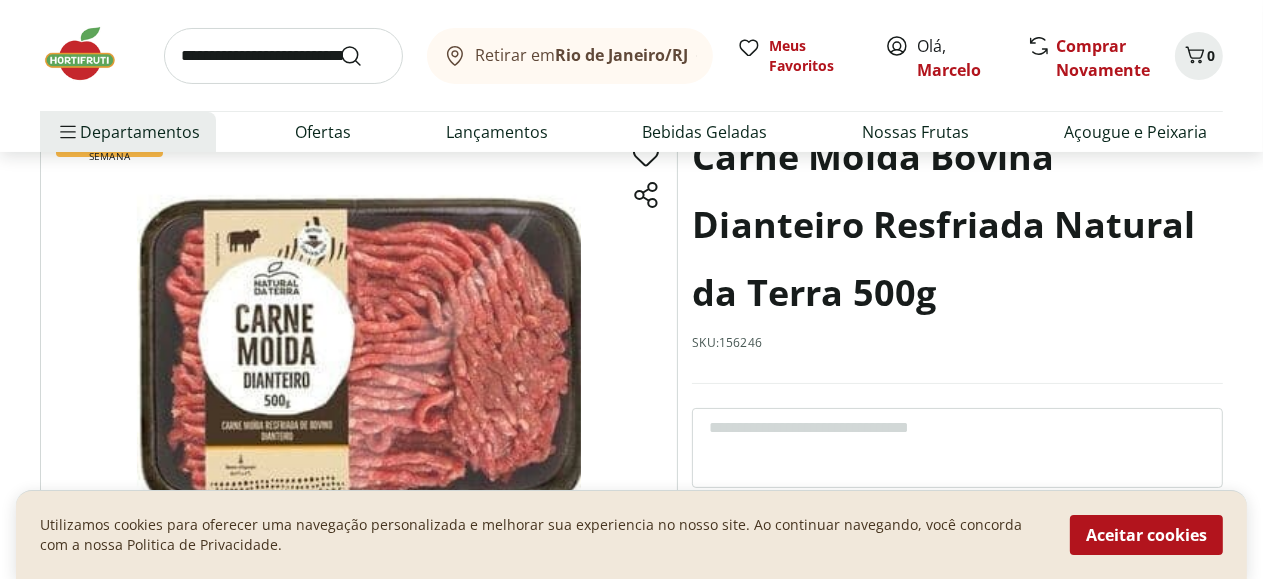 scroll, scrollTop: 100, scrollLeft: 0, axis: vertical 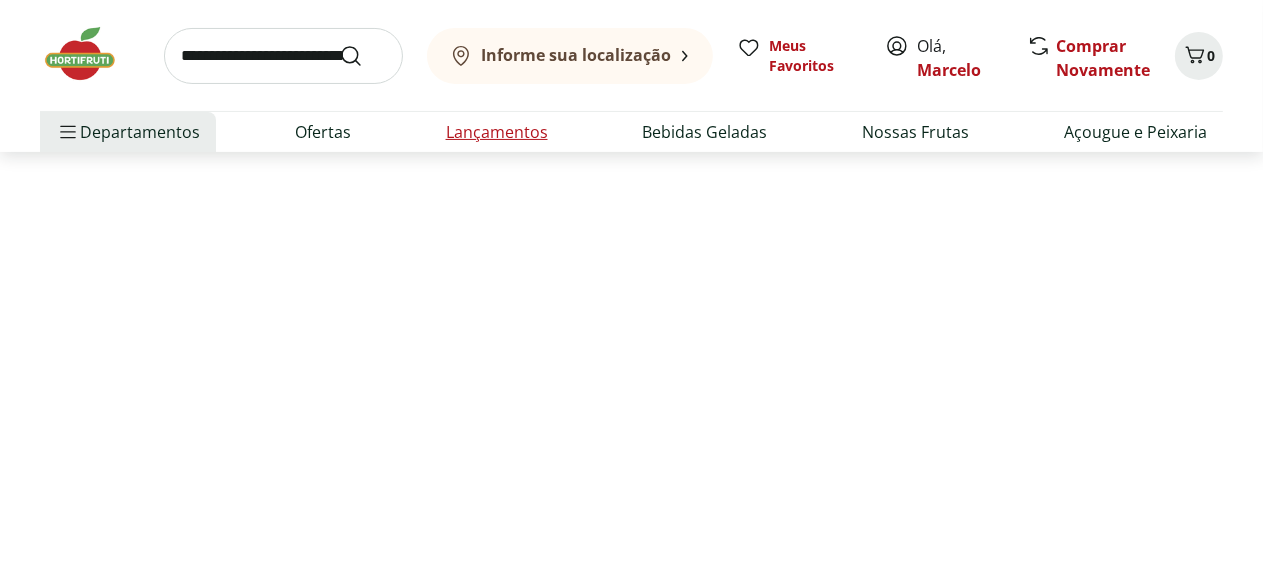 select on "**********" 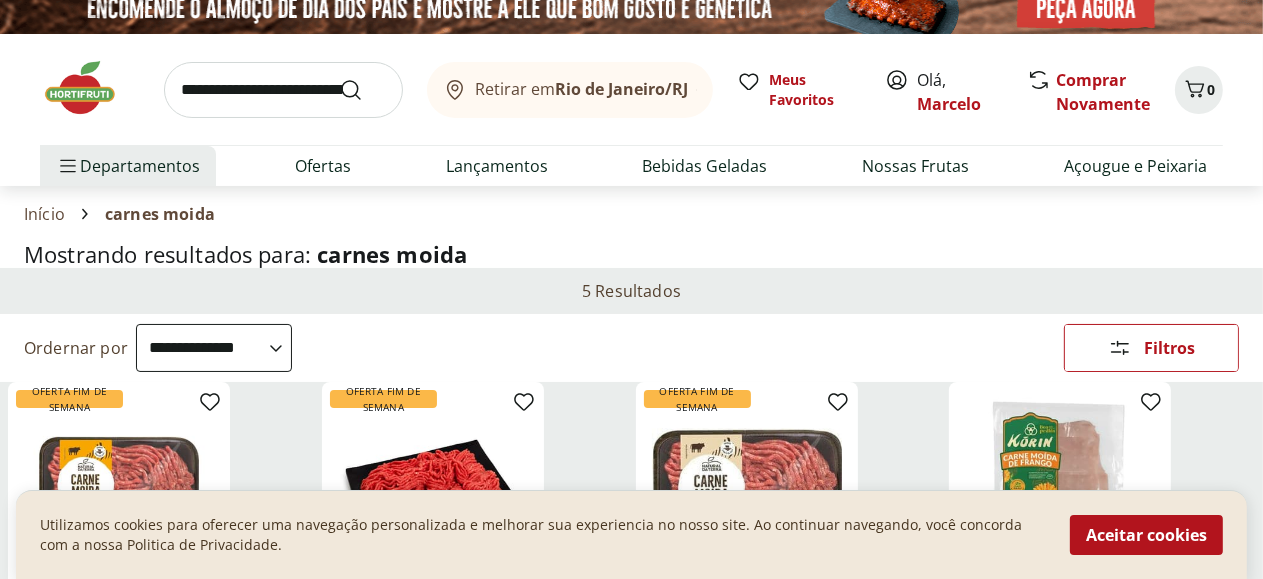 scroll, scrollTop: 0, scrollLeft: 0, axis: both 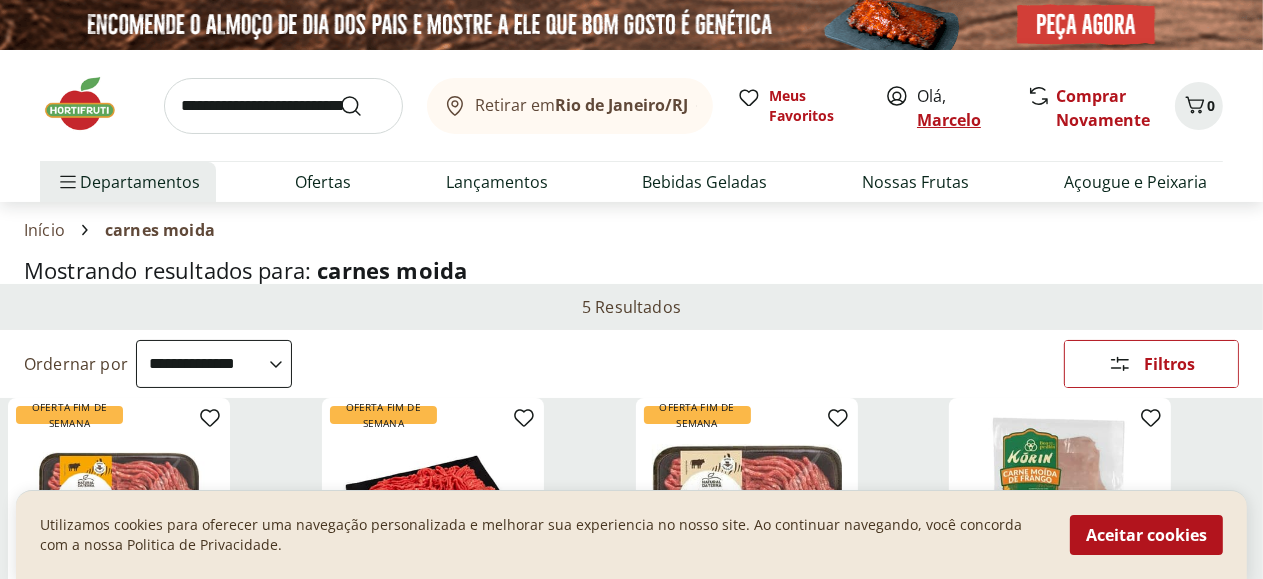 click on "Marcelo" at bounding box center [949, 120] 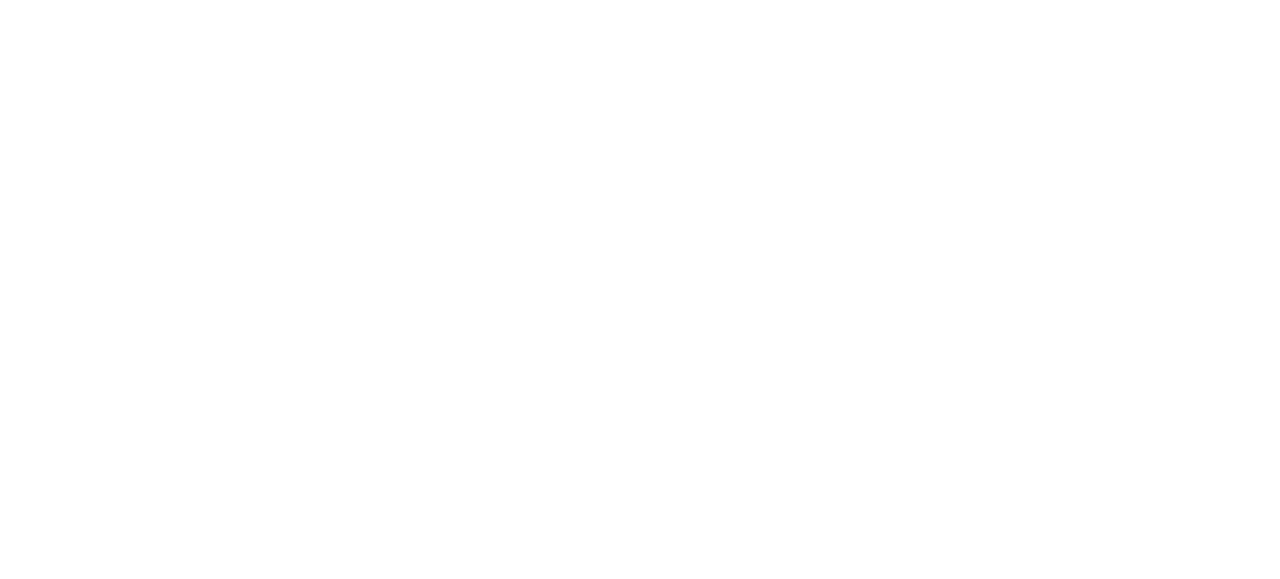 scroll, scrollTop: 0, scrollLeft: 0, axis: both 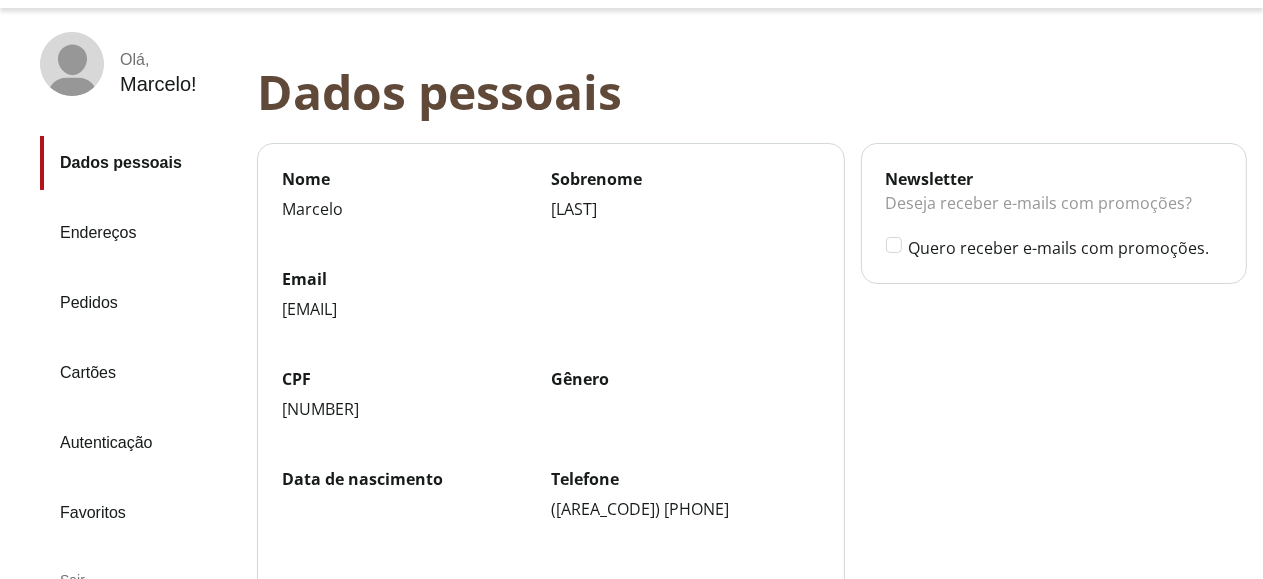 click on "Pedidos" at bounding box center (140, 303) 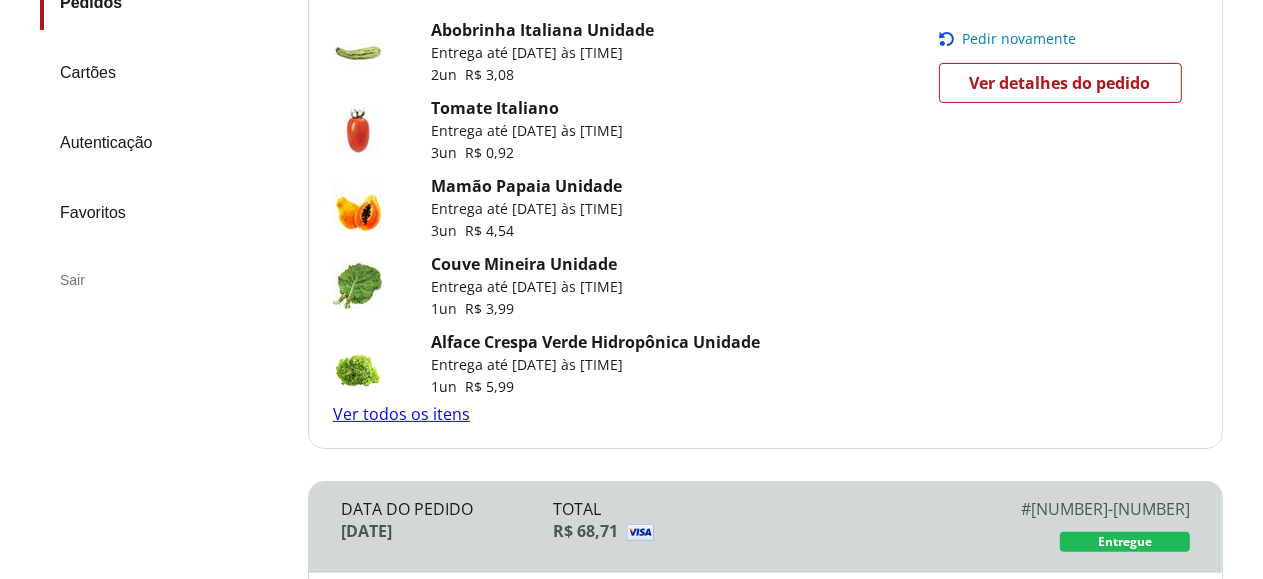 scroll, scrollTop: 500, scrollLeft: 0, axis: vertical 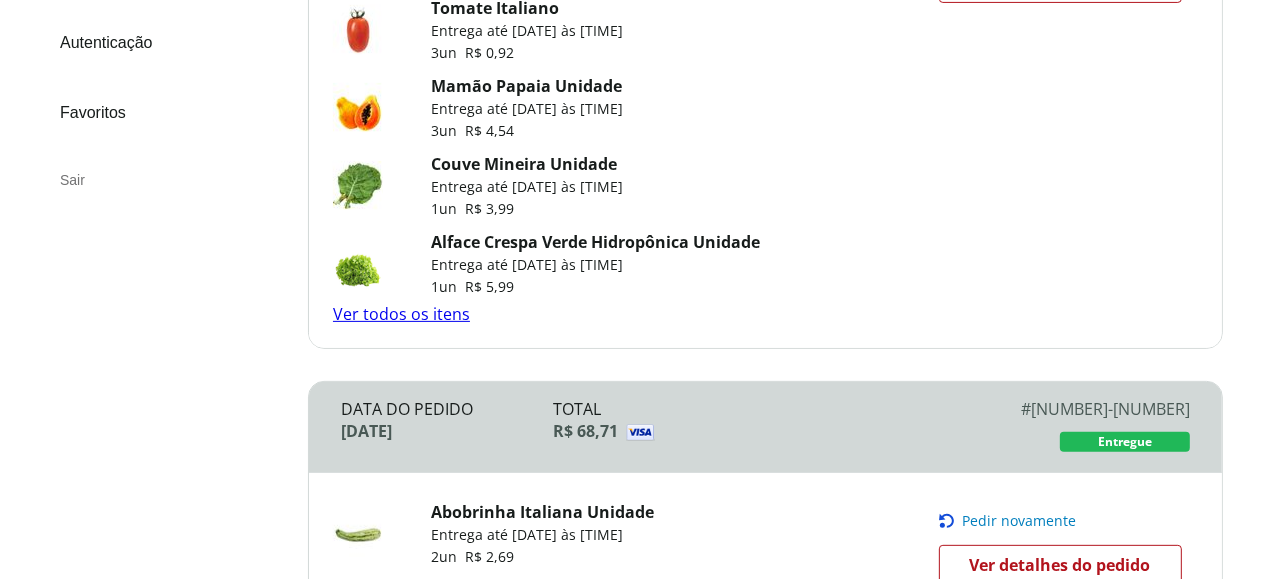 click on "Ver todos os itens" at bounding box center (401, 314) 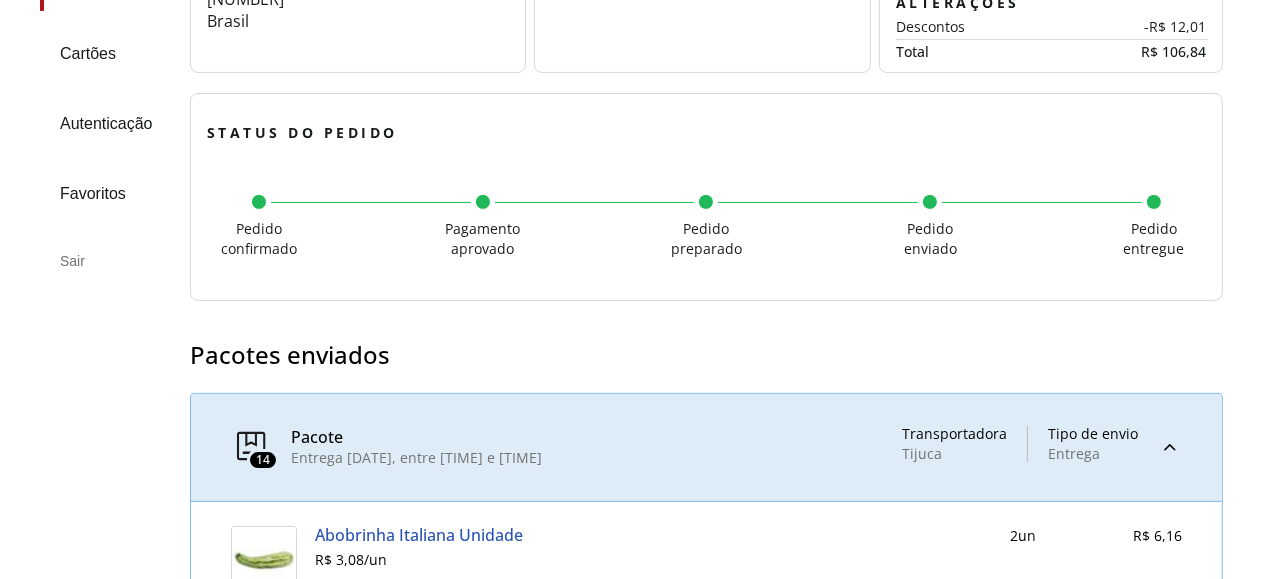 scroll, scrollTop: 264, scrollLeft: 0, axis: vertical 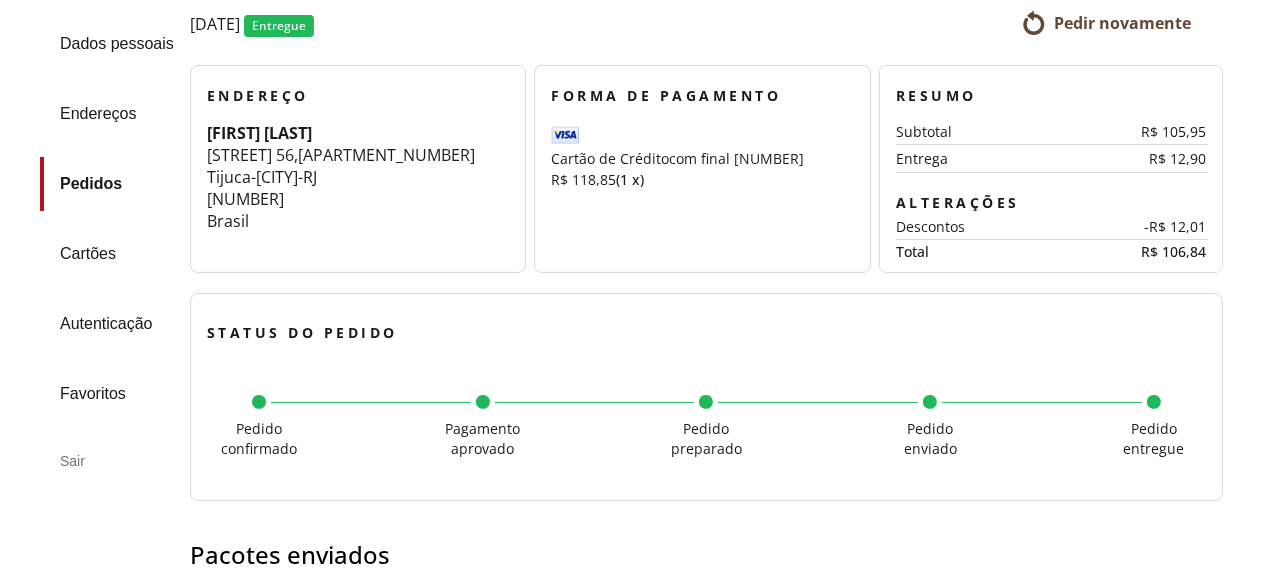 click on "Pedir novamente" at bounding box center [1122, 23] 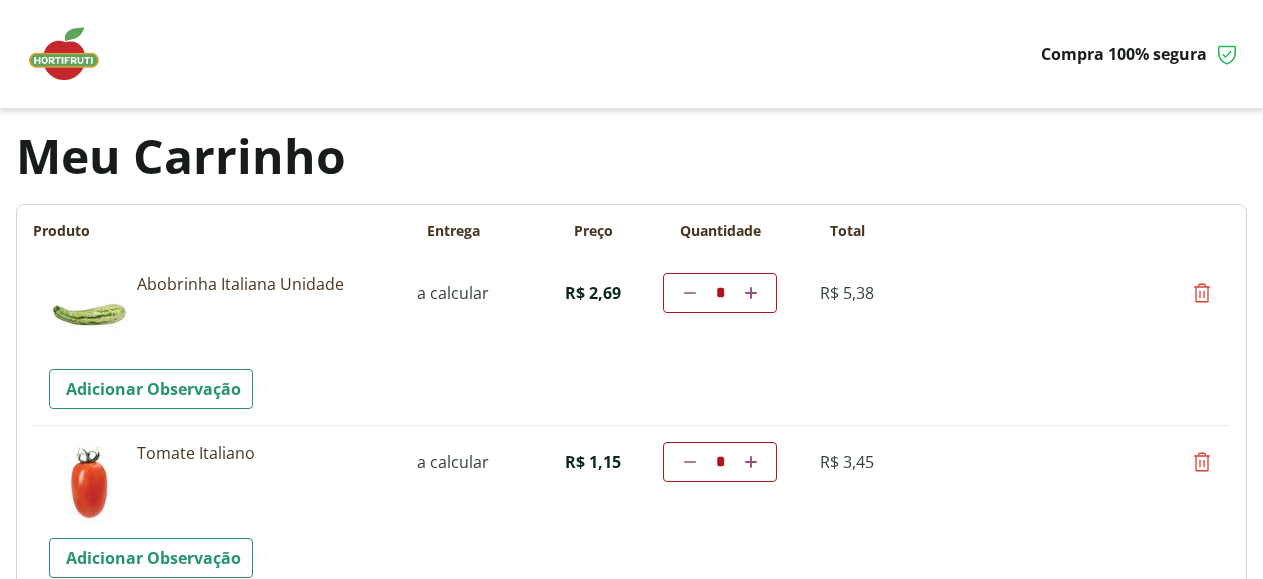 scroll, scrollTop: 0, scrollLeft: 0, axis: both 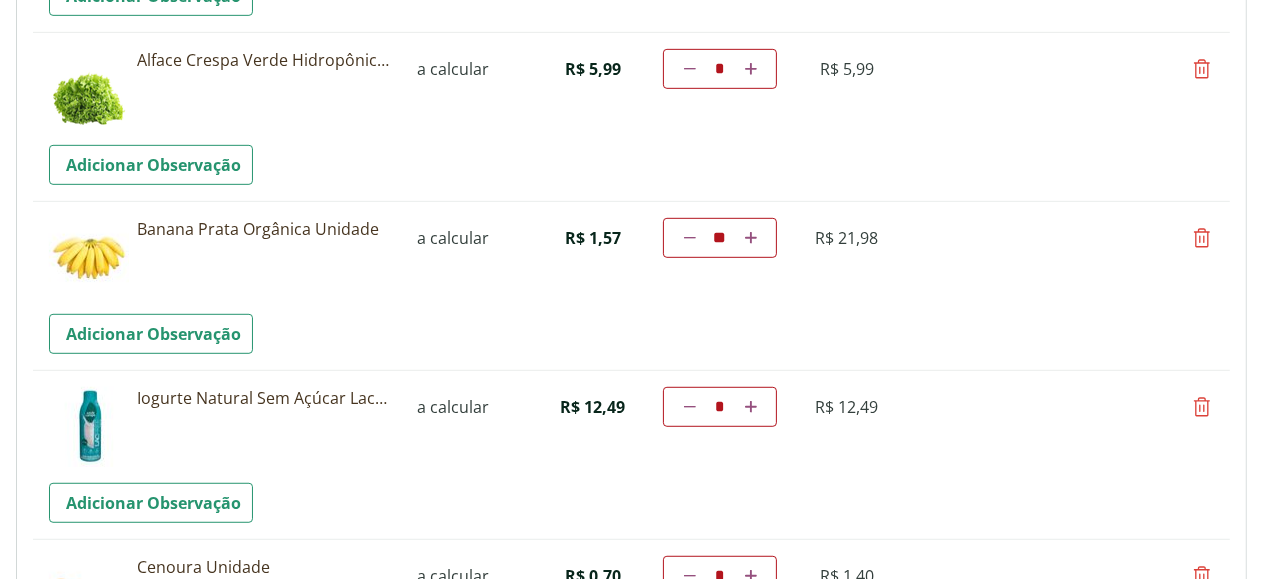 click at bounding box center [1202, 407] 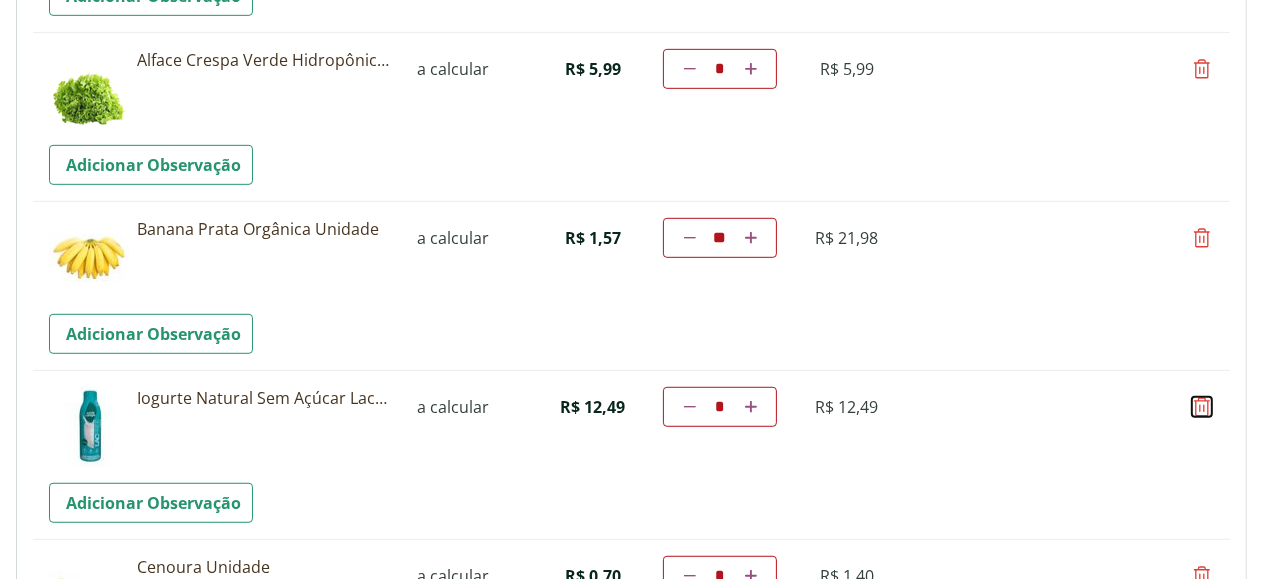 type on "*" 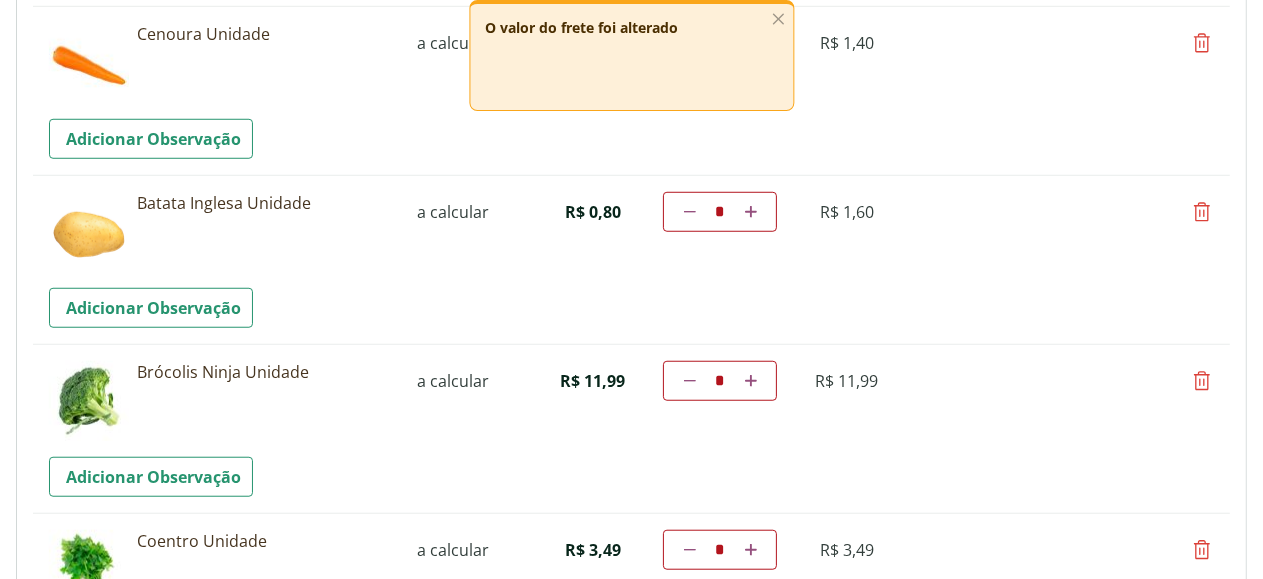 scroll, scrollTop: 1300, scrollLeft: 0, axis: vertical 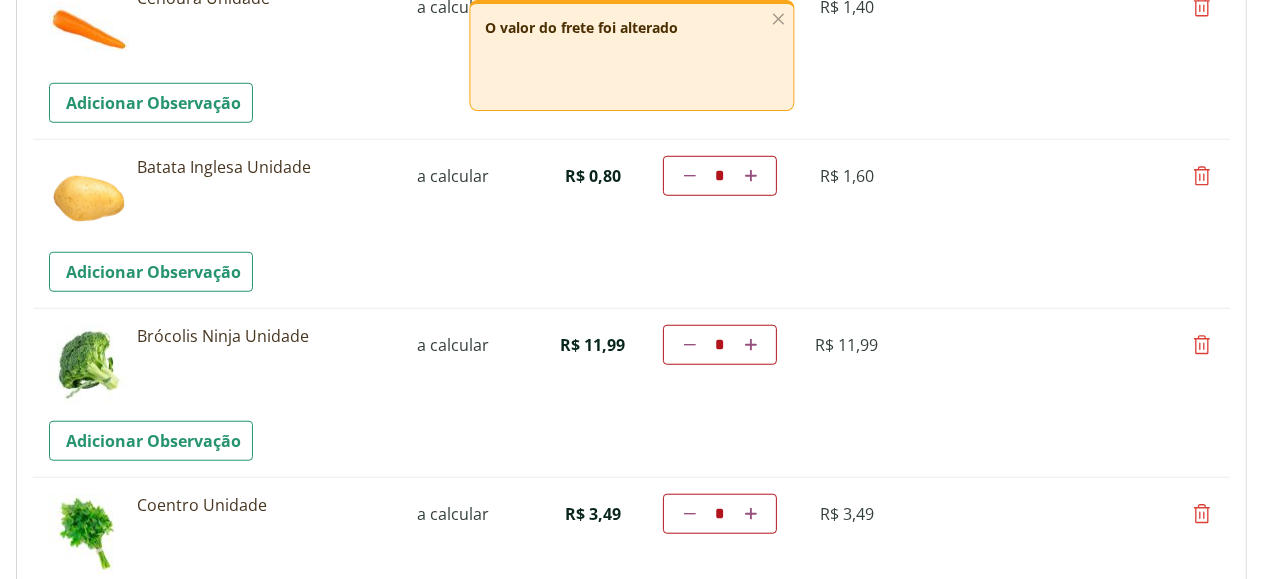 click at bounding box center [1202, 345] 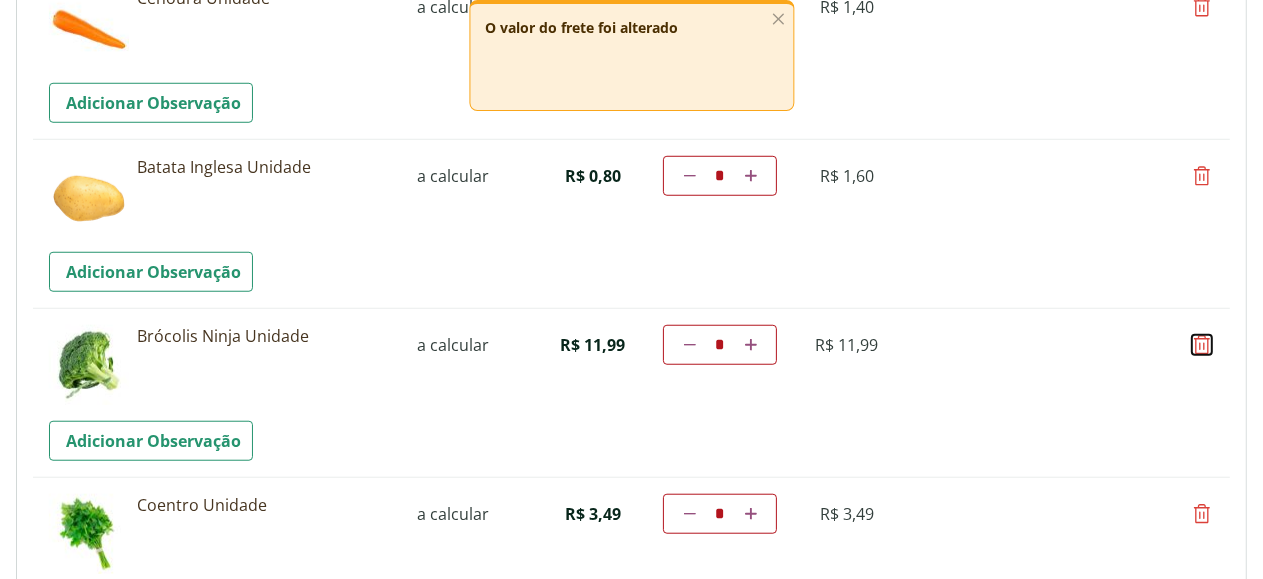type on "*" 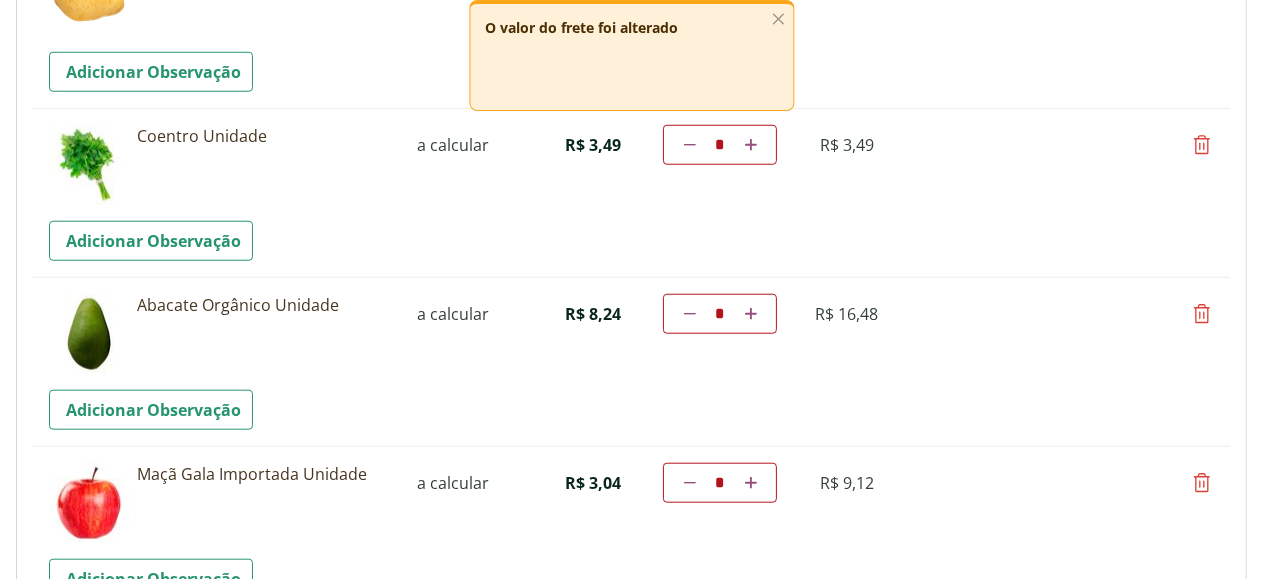 scroll, scrollTop: 1600, scrollLeft: 0, axis: vertical 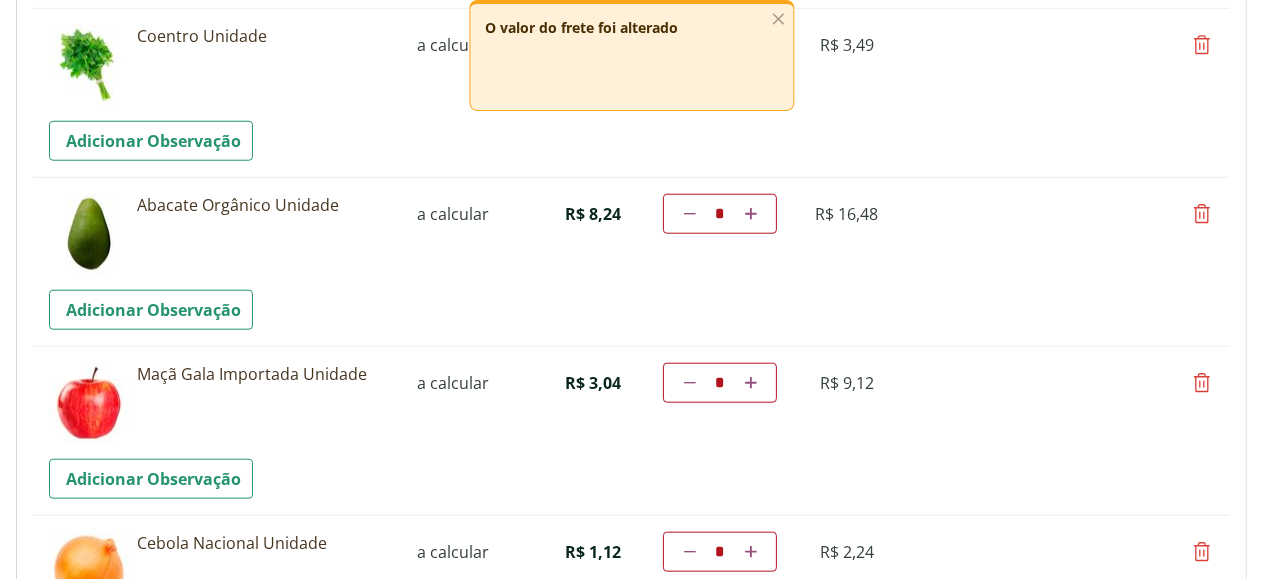 click at bounding box center [1202, 383] 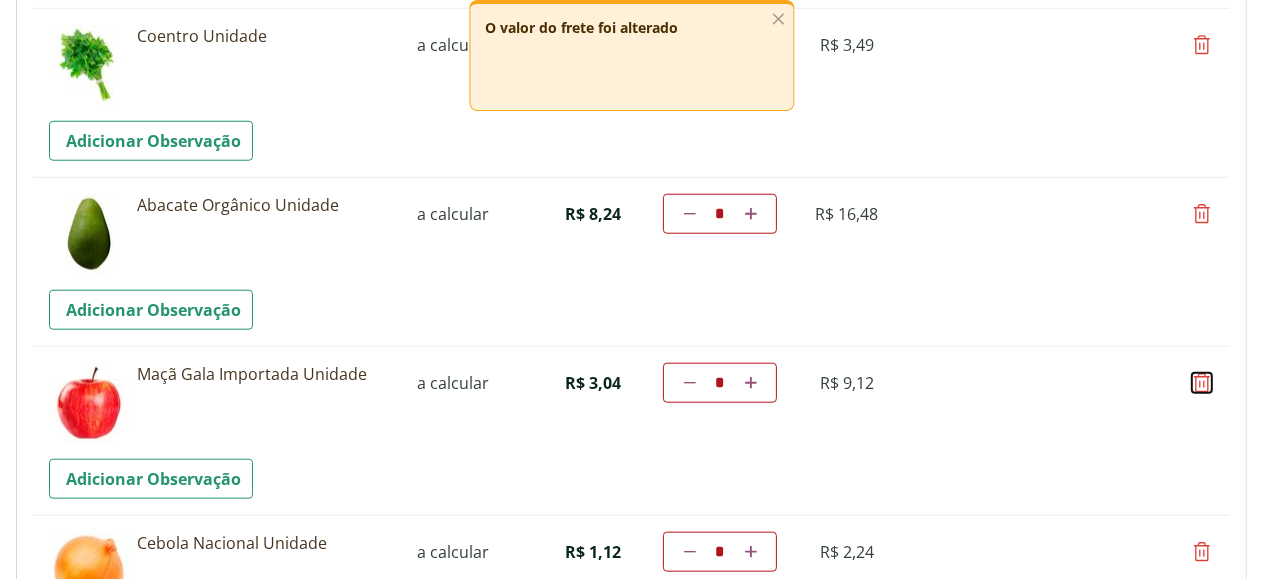 type on "*" 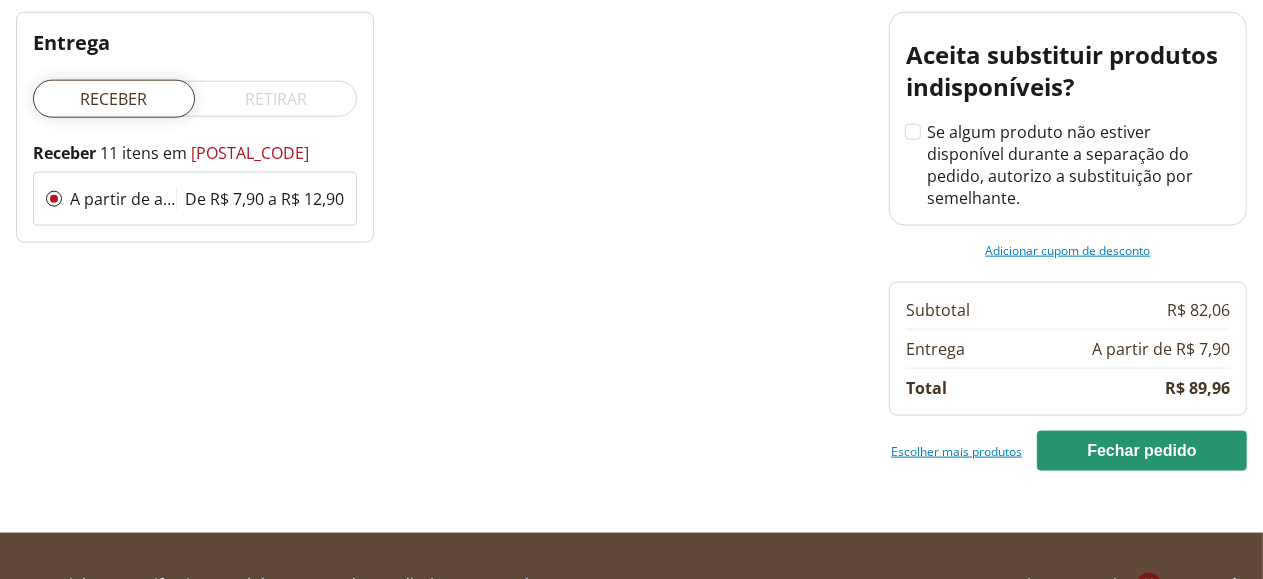 scroll, scrollTop: 2176, scrollLeft: 0, axis: vertical 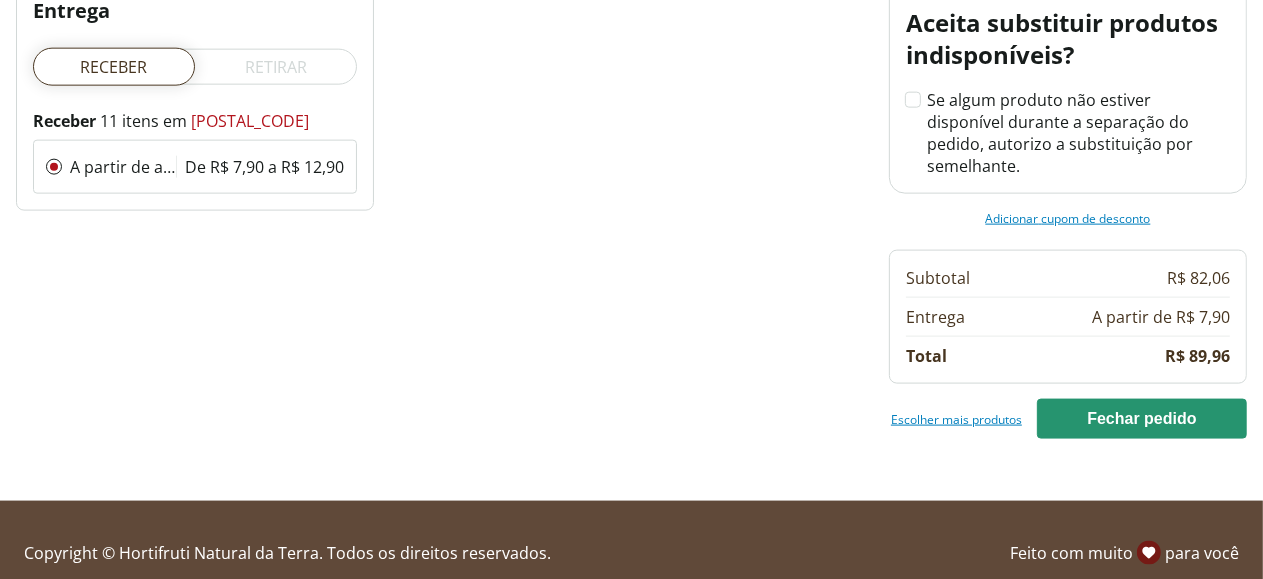 click on "Escolher mais produtos" at bounding box center (956, 419) 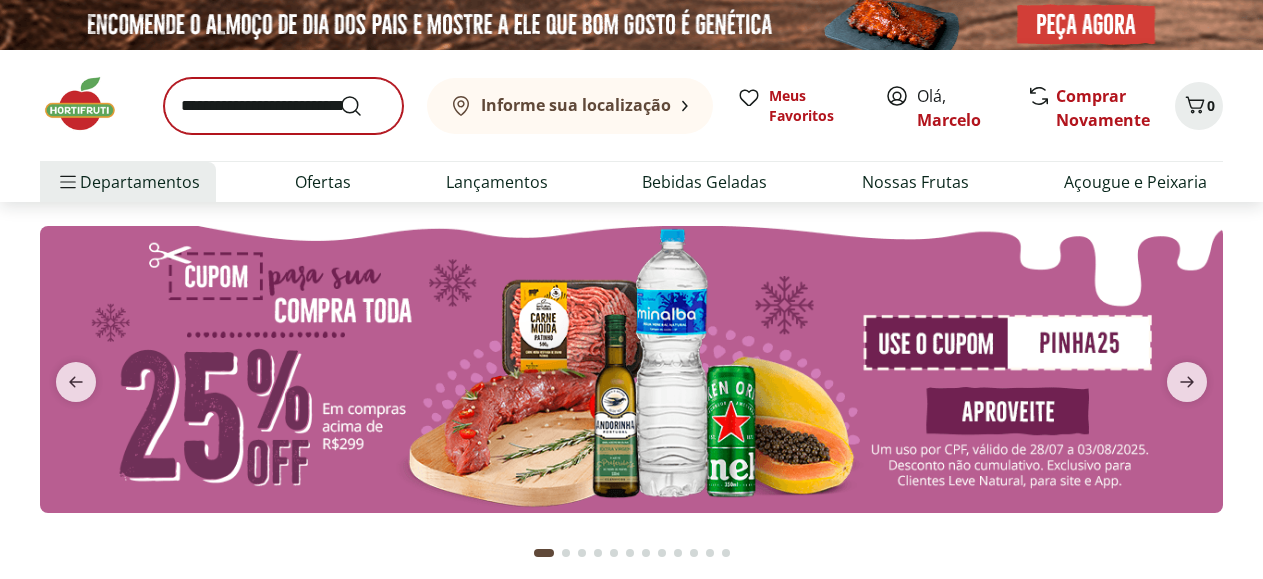 scroll, scrollTop: 0, scrollLeft: 0, axis: both 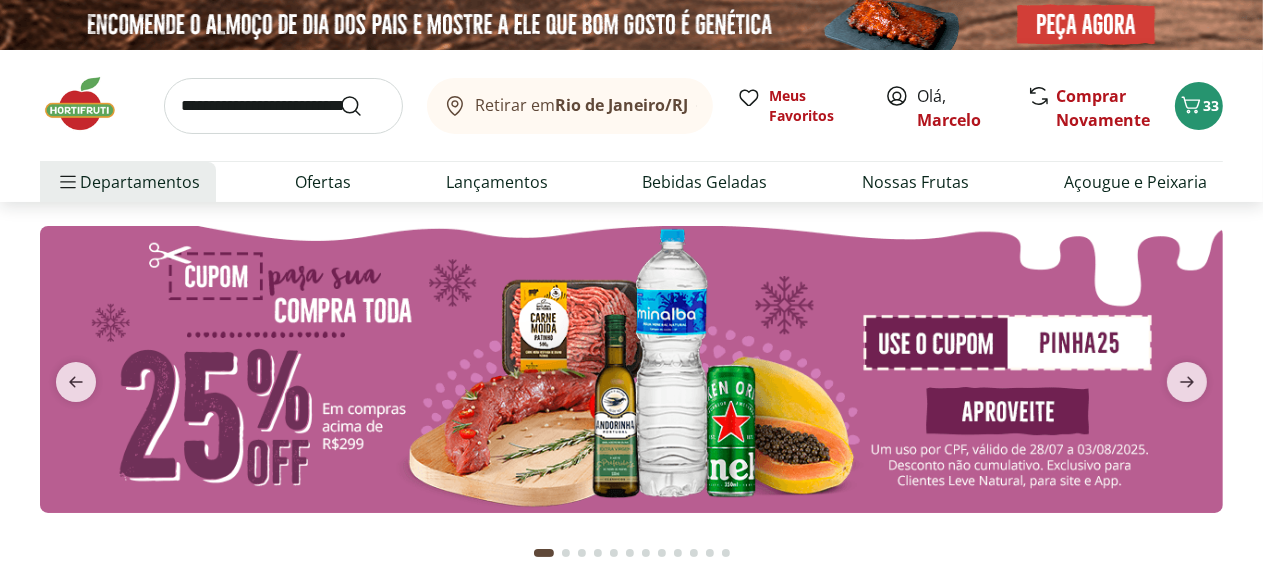 click at bounding box center (283, 106) 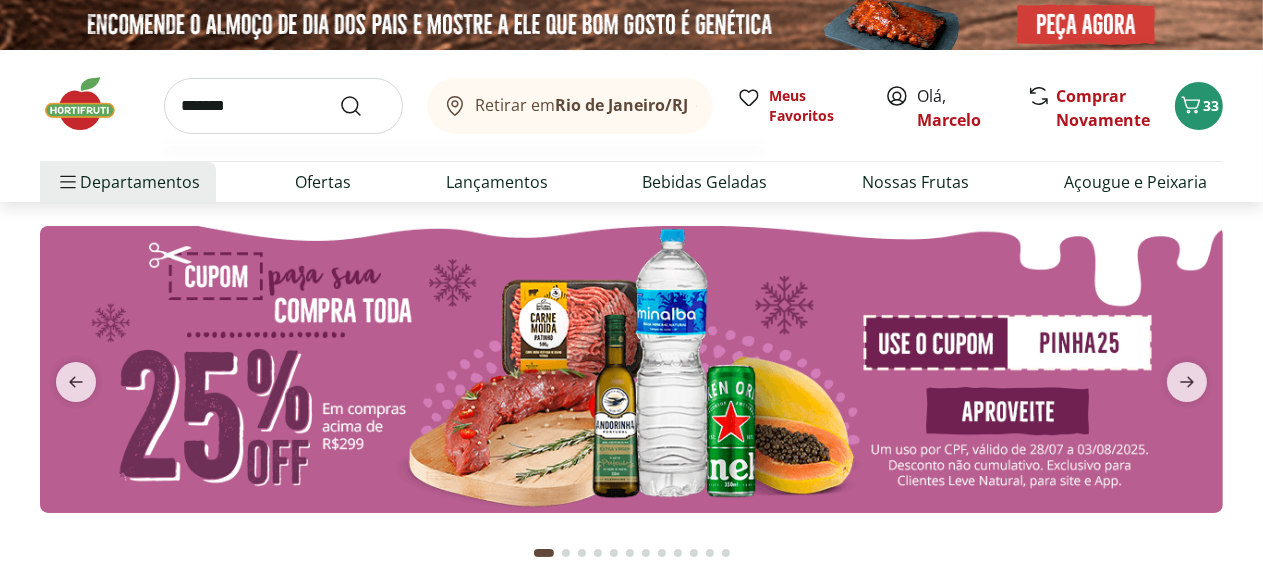 type on "*******" 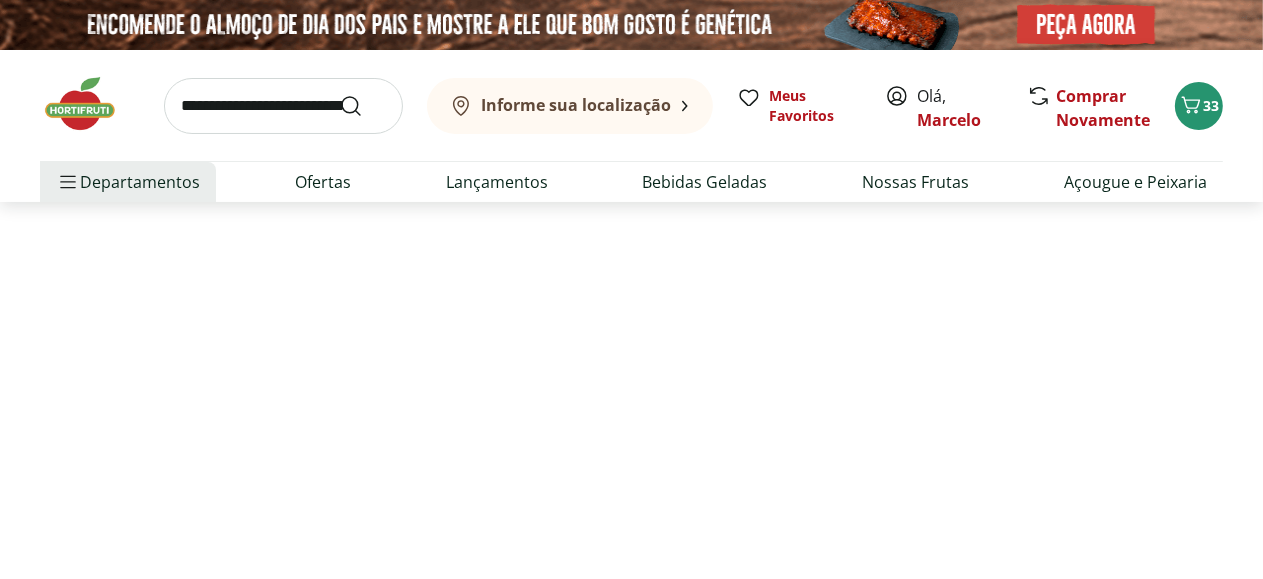 select on "**********" 